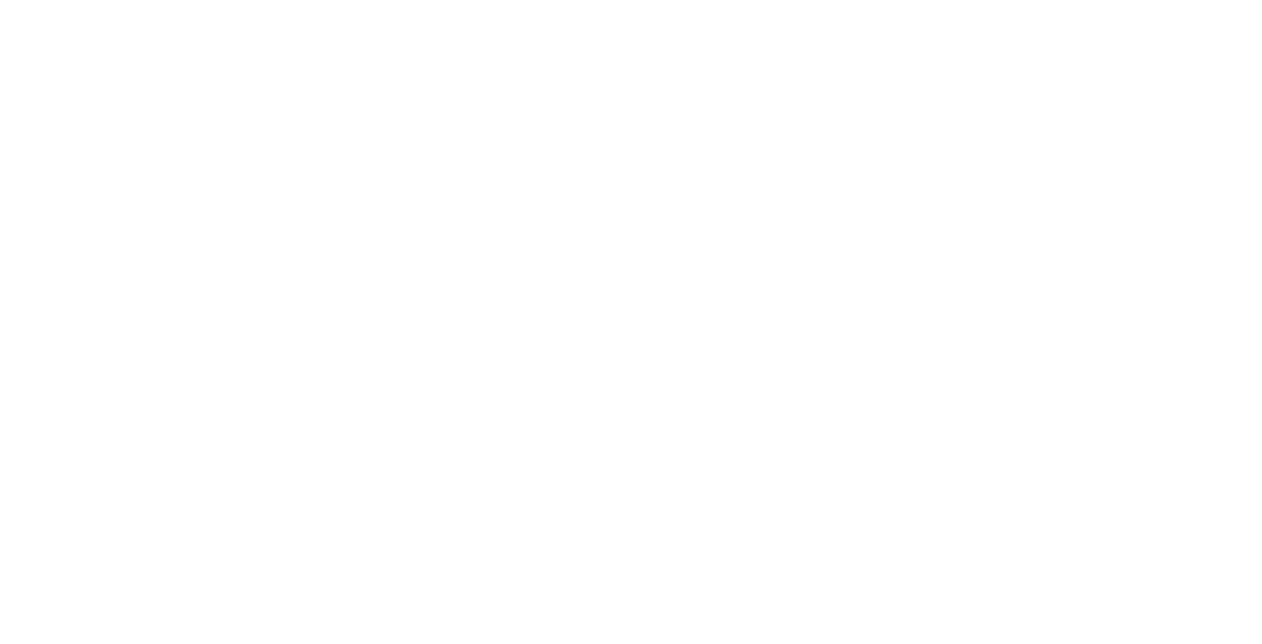 scroll, scrollTop: 0, scrollLeft: 0, axis: both 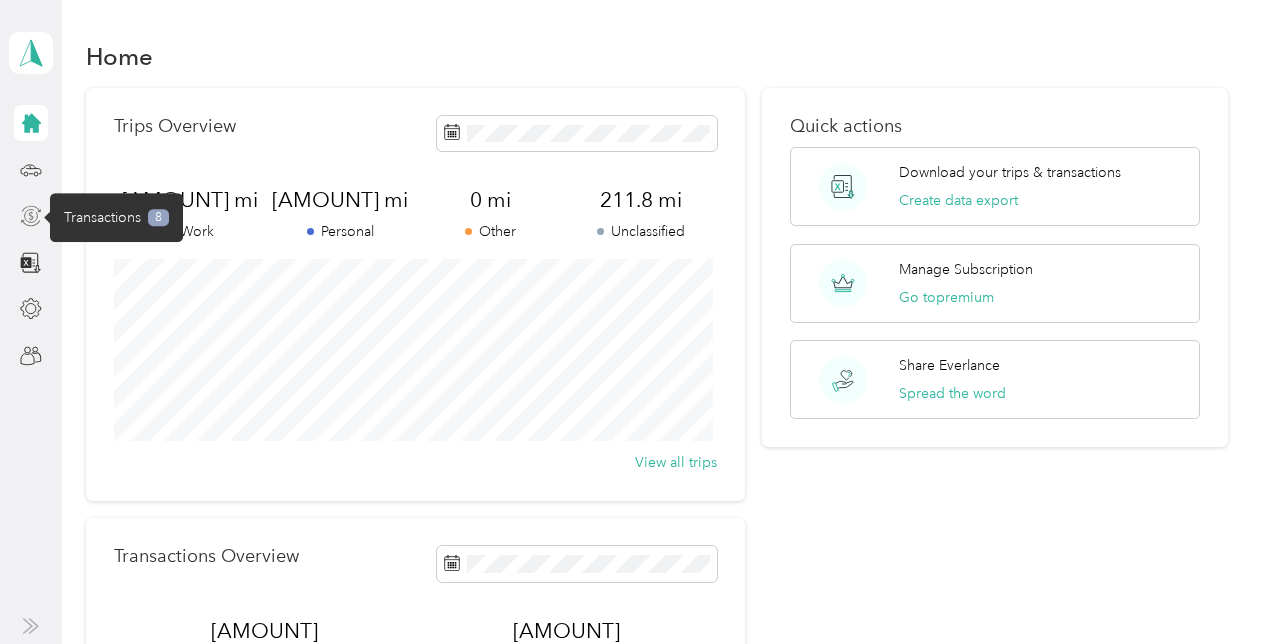 click 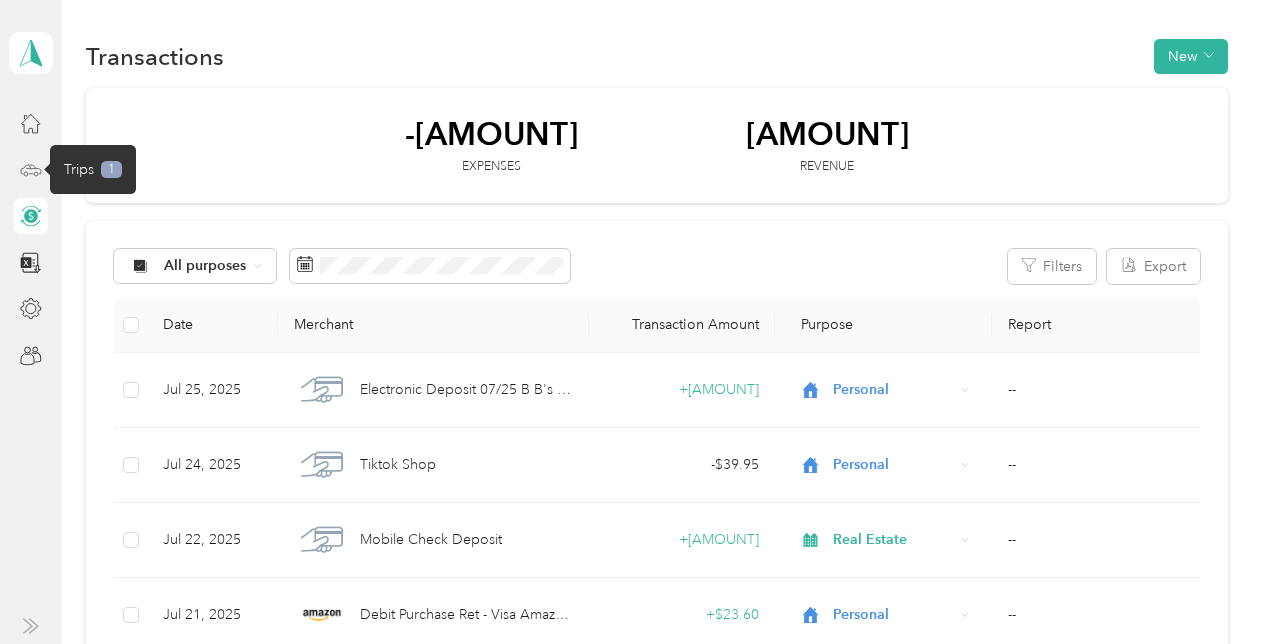 click 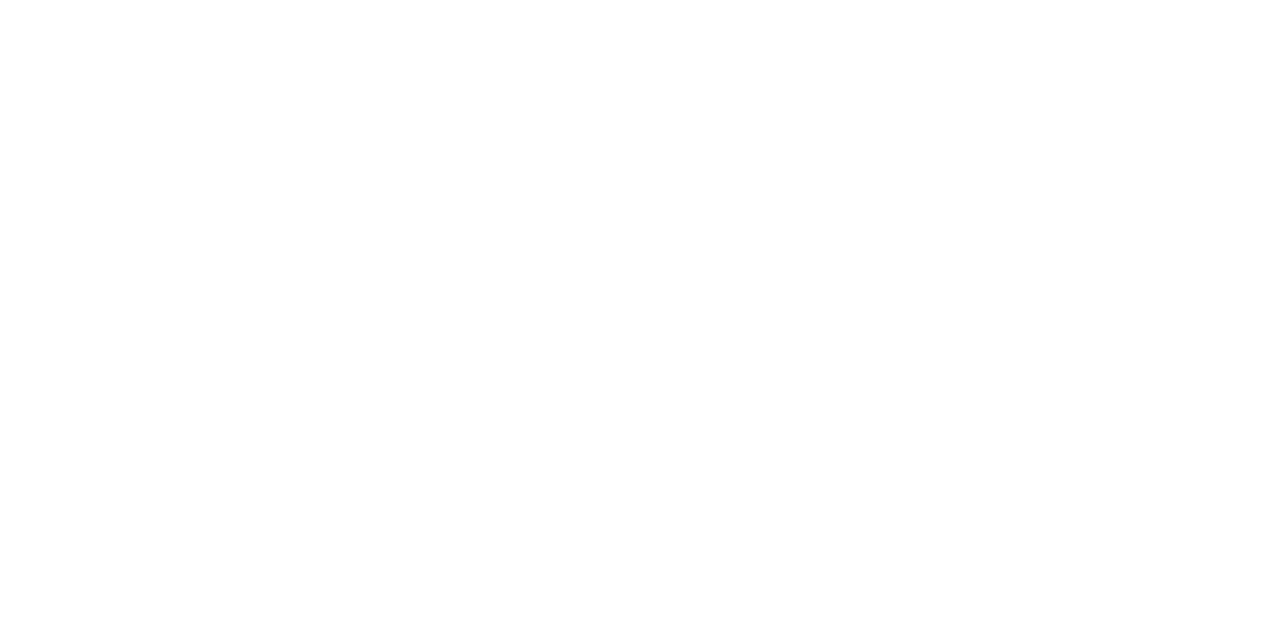 scroll, scrollTop: 0, scrollLeft: 0, axis: both 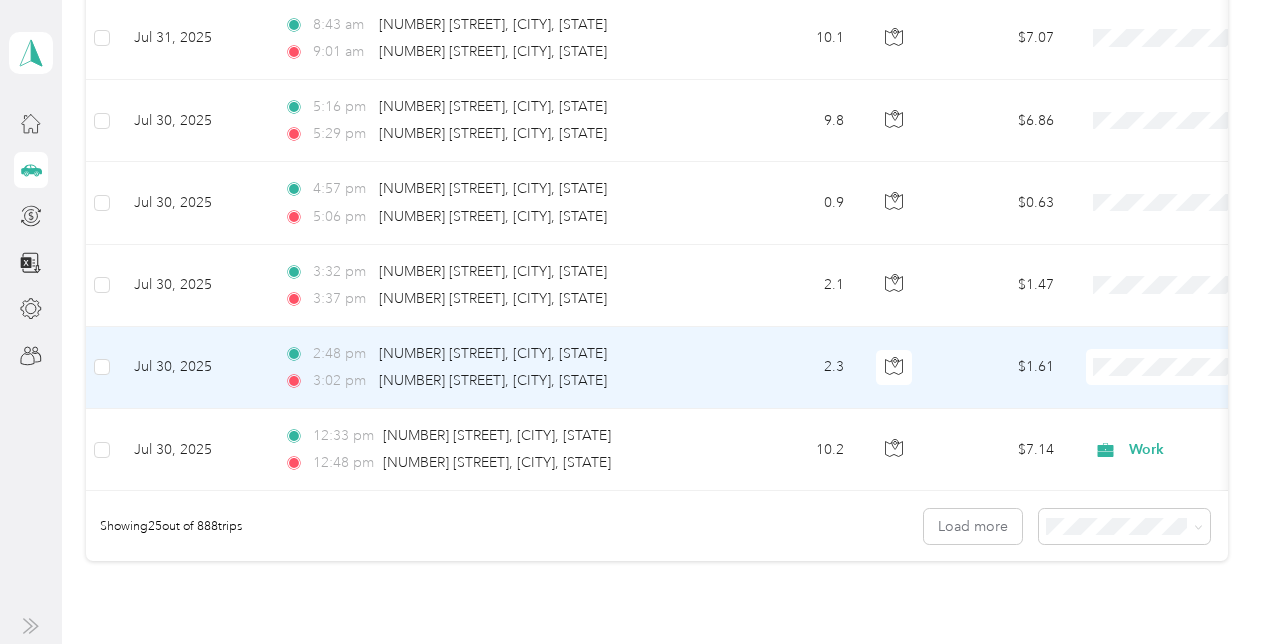 click on "Work" at bounding box center [1138, 70] 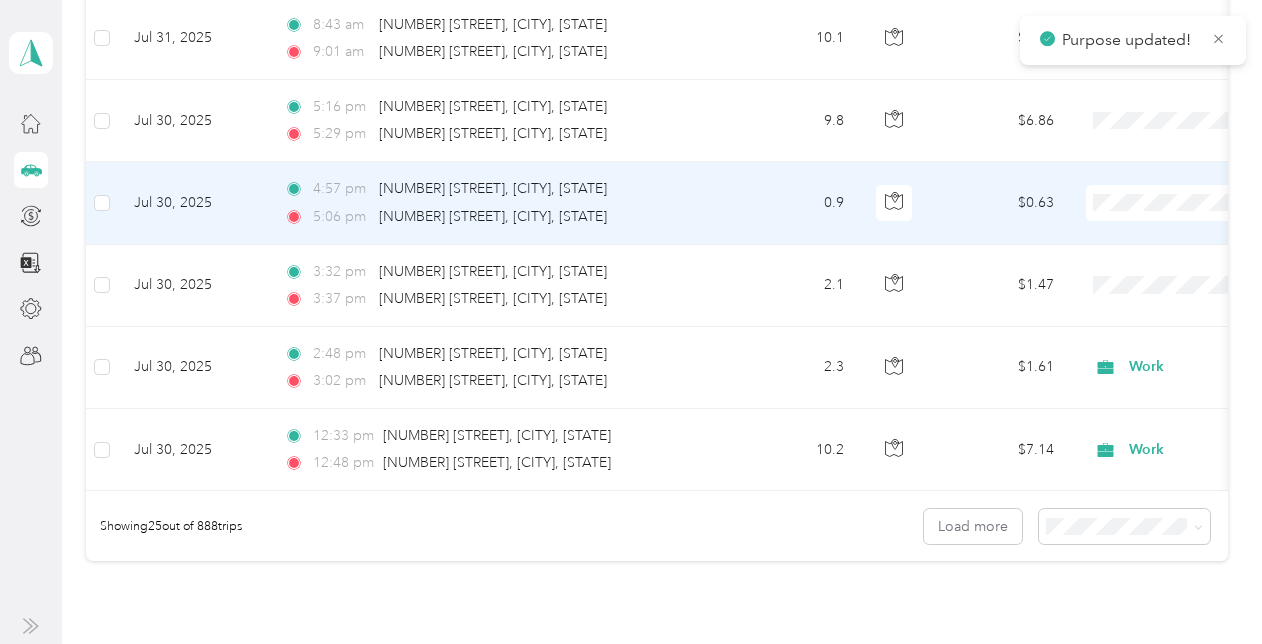 click on "Work" at bounding box center [1138, 232] 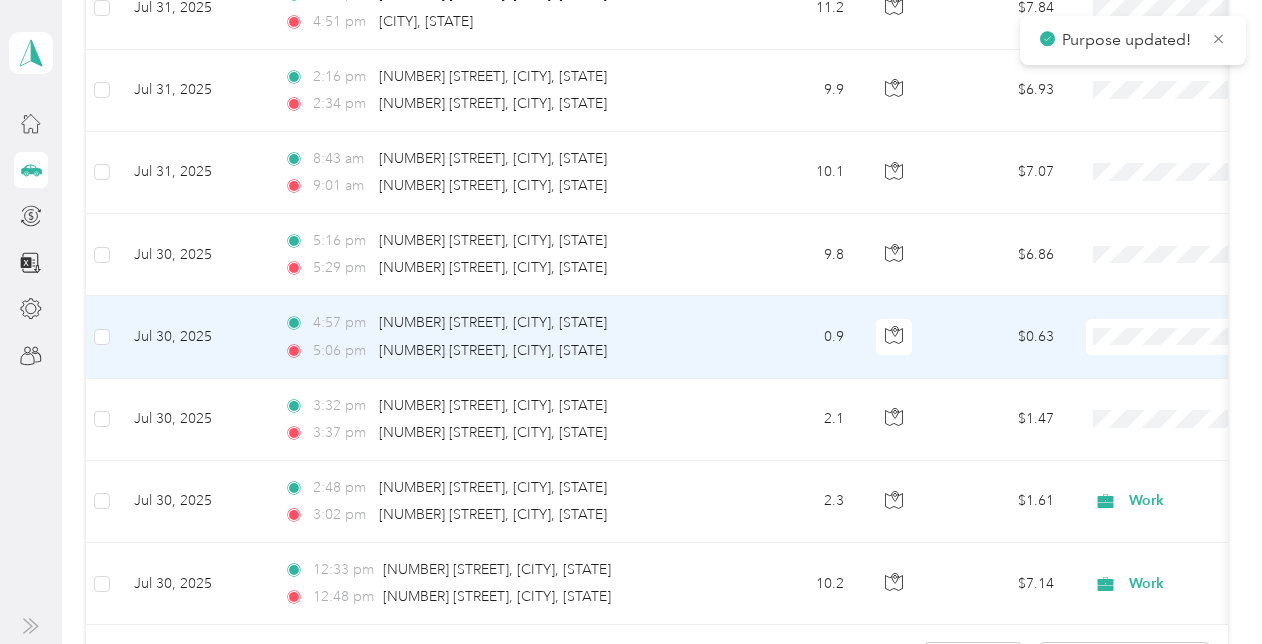 scroll, scrollTop: 1702, scrollLeft: 0, axis: vertical 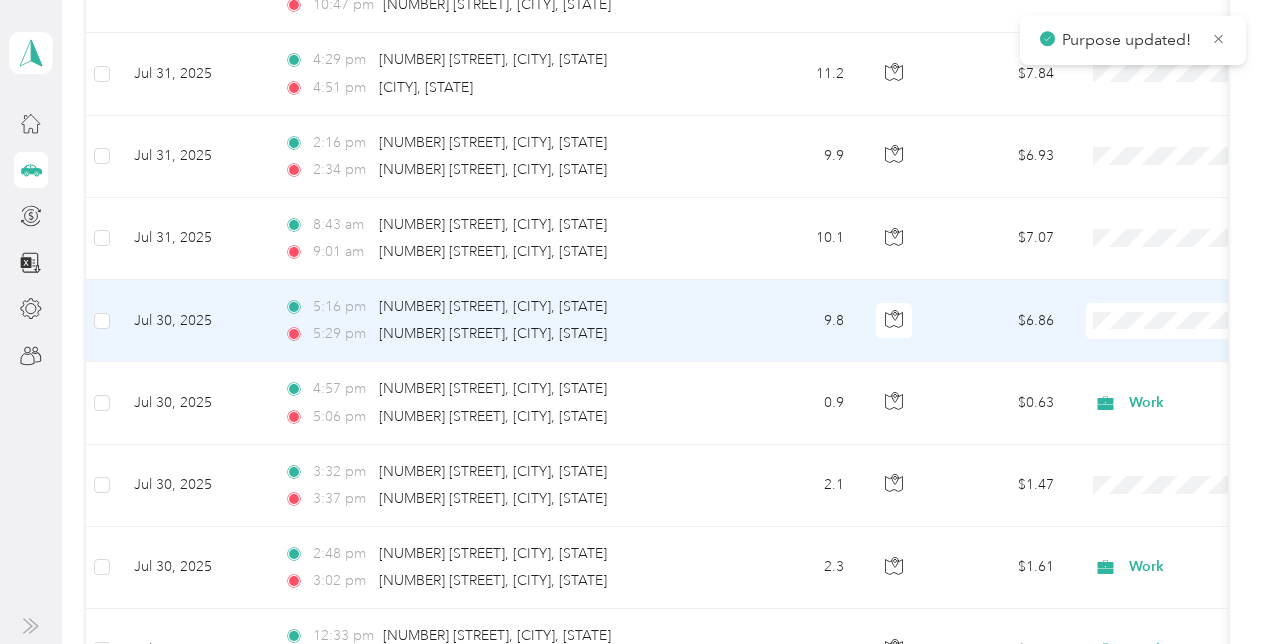 click on "Work Personal   Real Estate Other Charity Medical Moving Commute" at bounding box center [1138, 473] 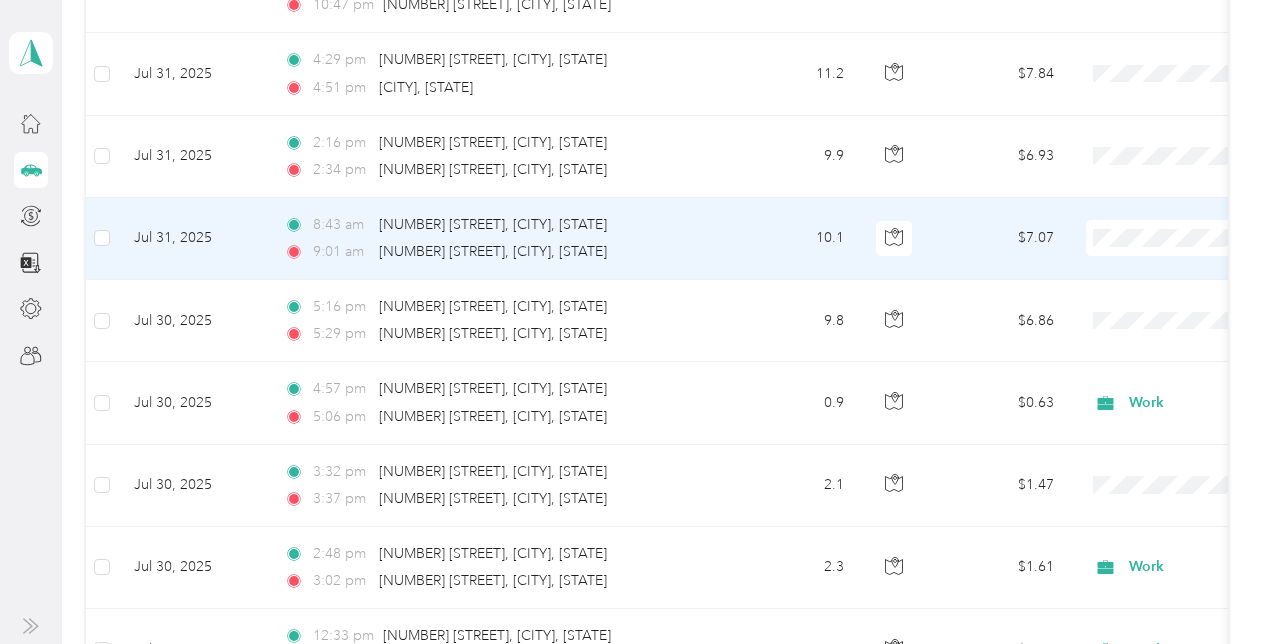 click on "Personal" at bounding box center [1138, 298] 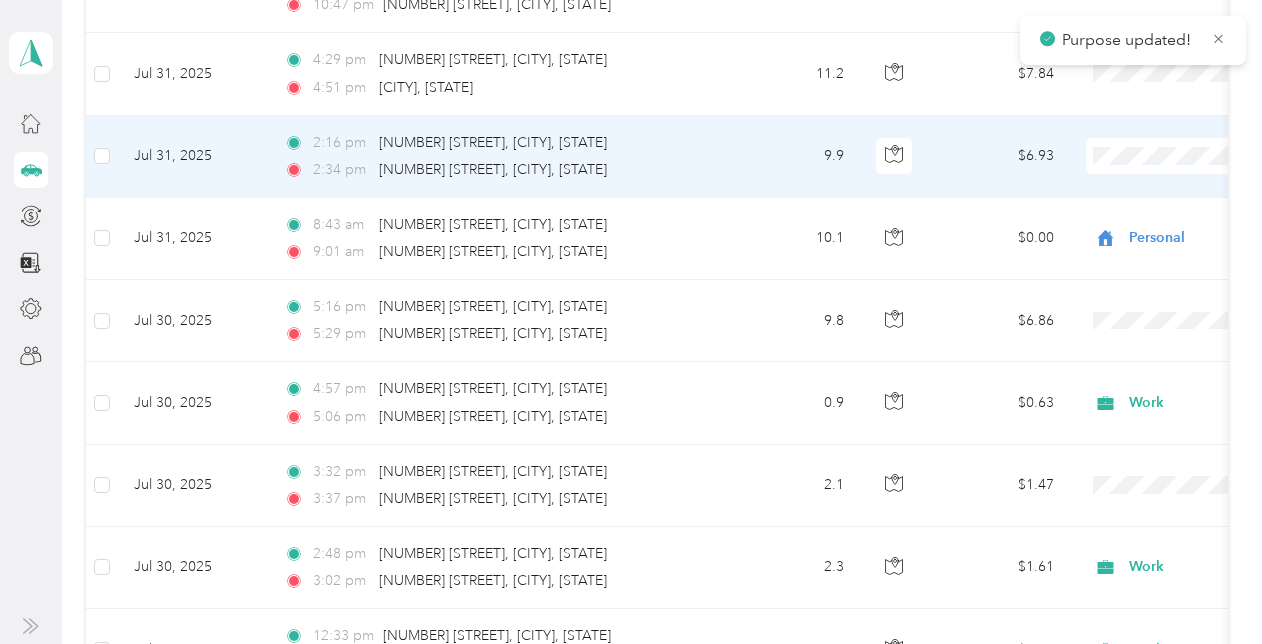 click on "Personal" at bounding box center (1138, 221) 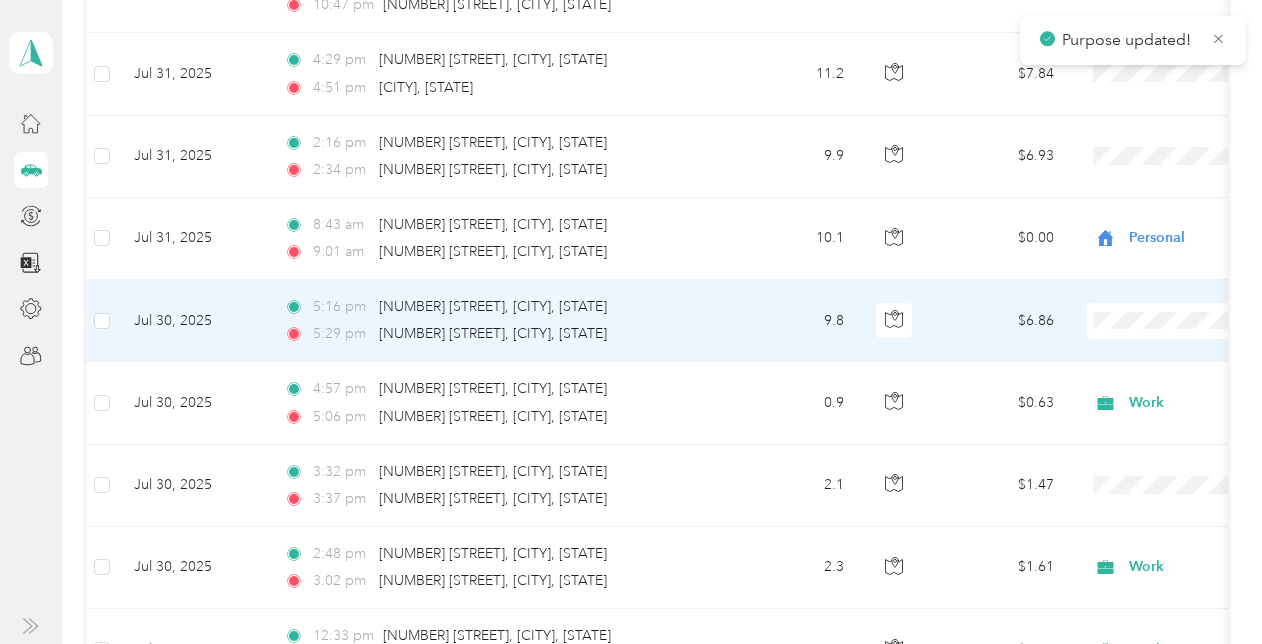 scroll, scrollTop: 1602, scrollLeft: 0, axis: vertical 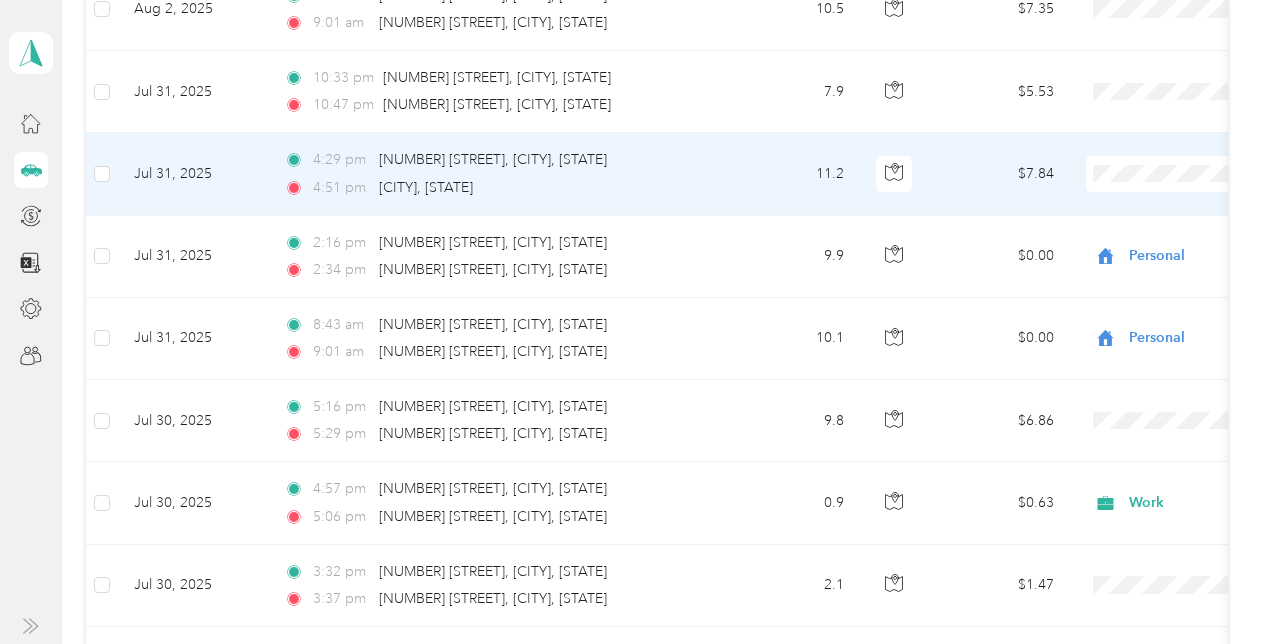 click at bounding box center (1210, 174) 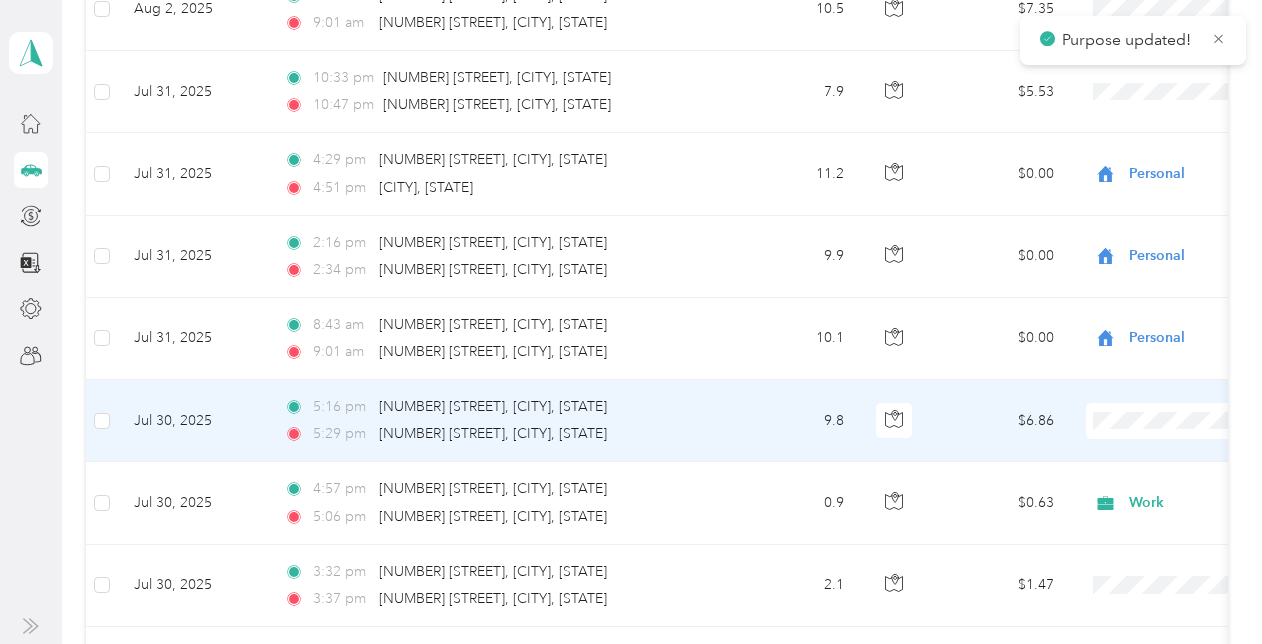 click on "Personal" at bounding box center [1138, 165] 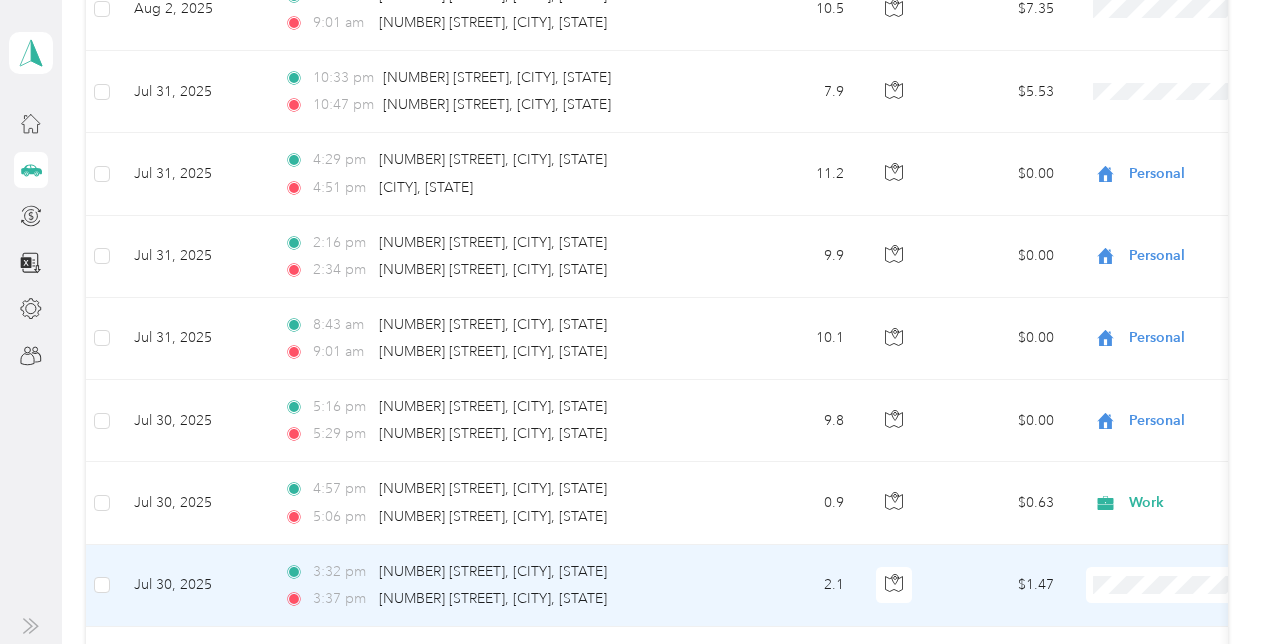 drag, startPoint x: 1137, startPoint y: 567, endPoint x: 1084, endPoint y: 330, distance: 242.85387 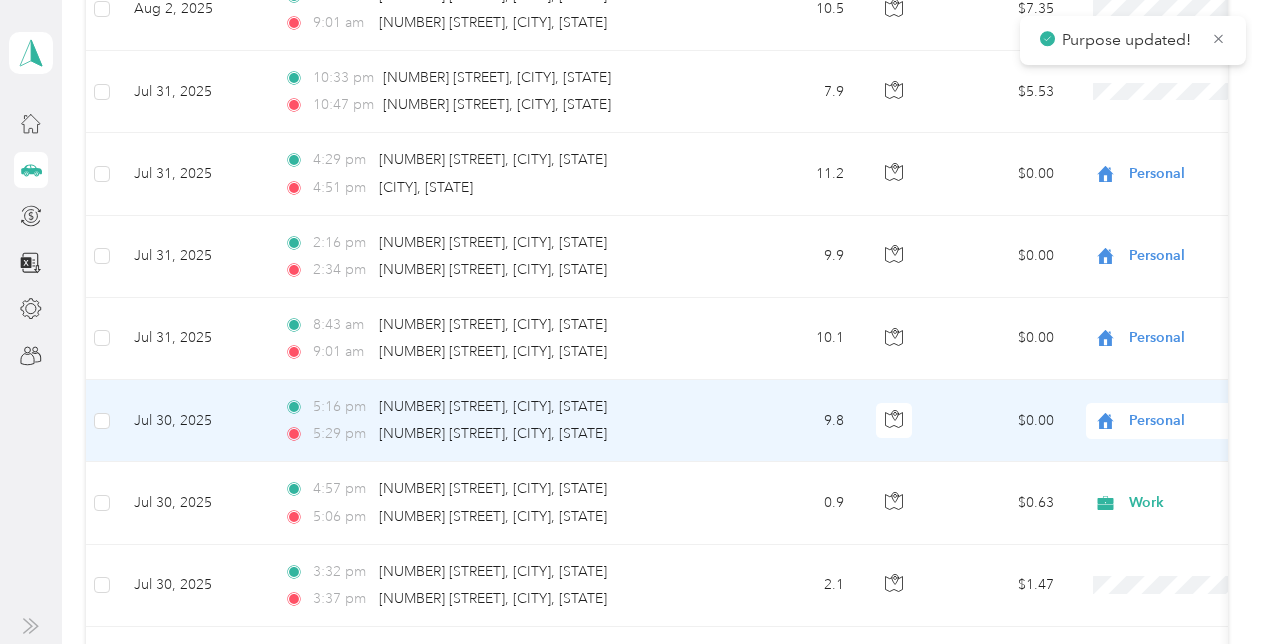 scroll, scrollTop: 1802, scrollLeft: 0, axis: vertical 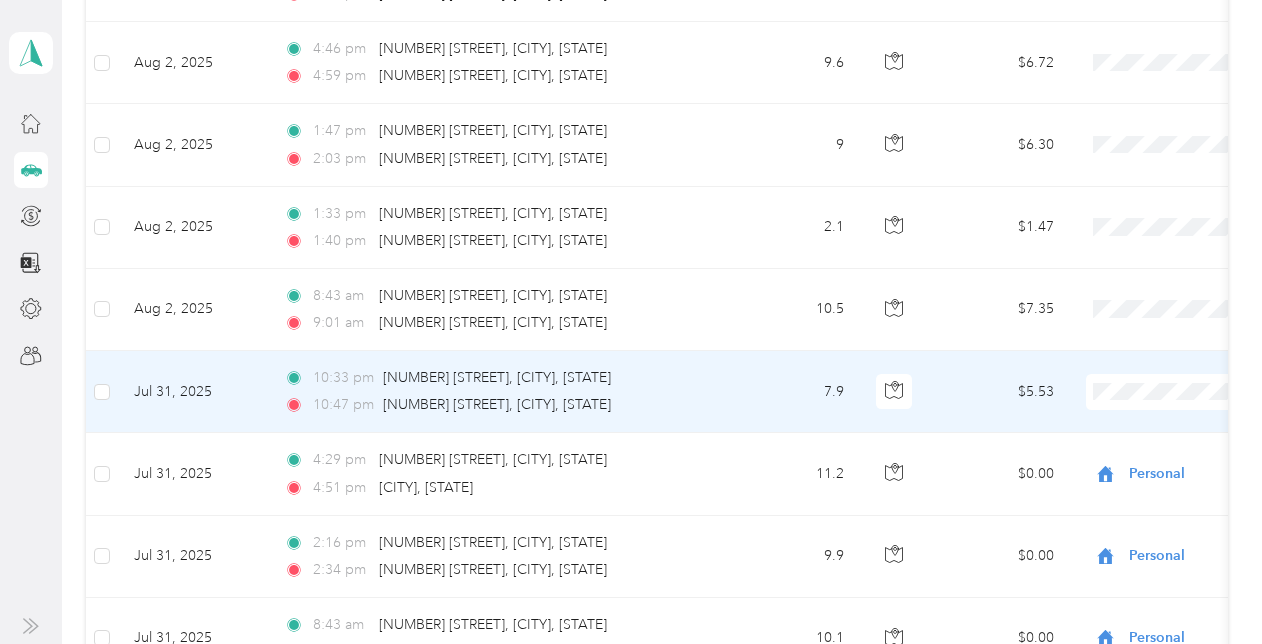 click on "Personal" at bounding box center (1156, 137) 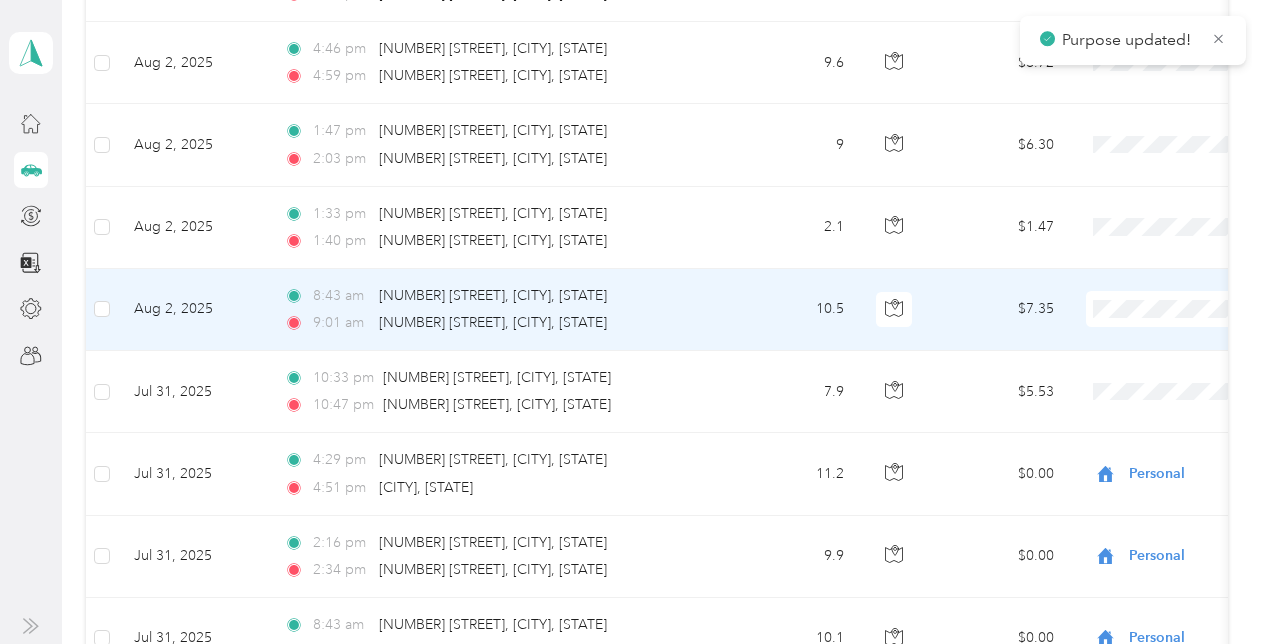 click on "Personal" at bounding box center [1156, 375] 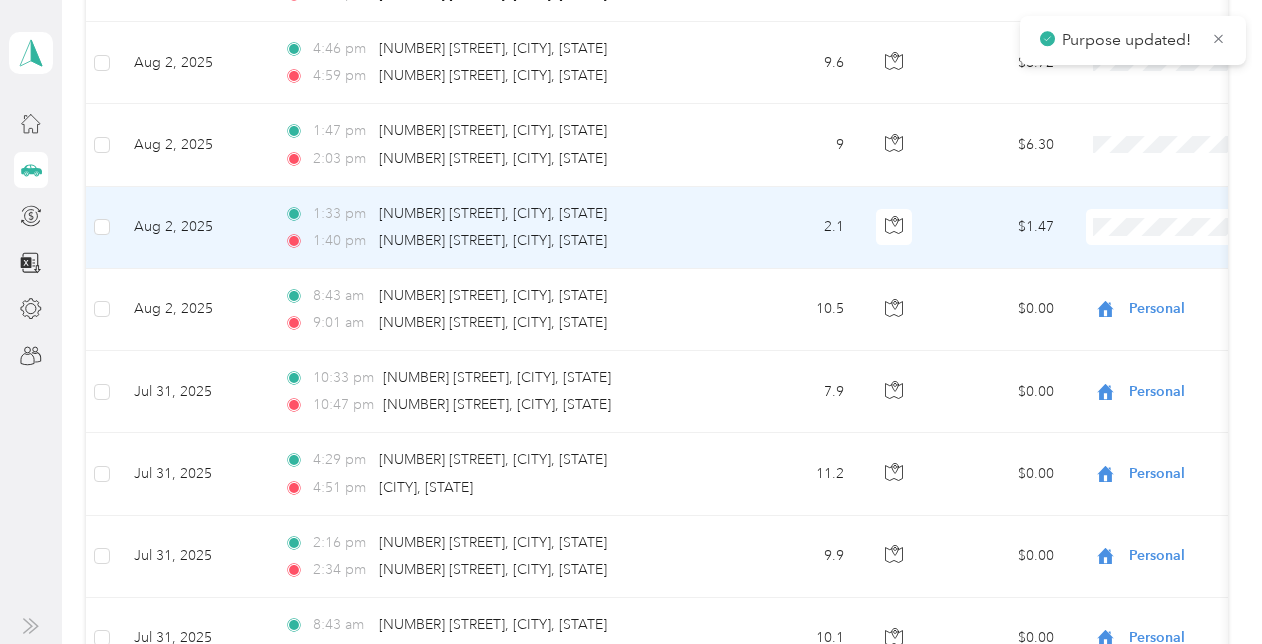 click on "Personal" at bounding box center (1156, 293) 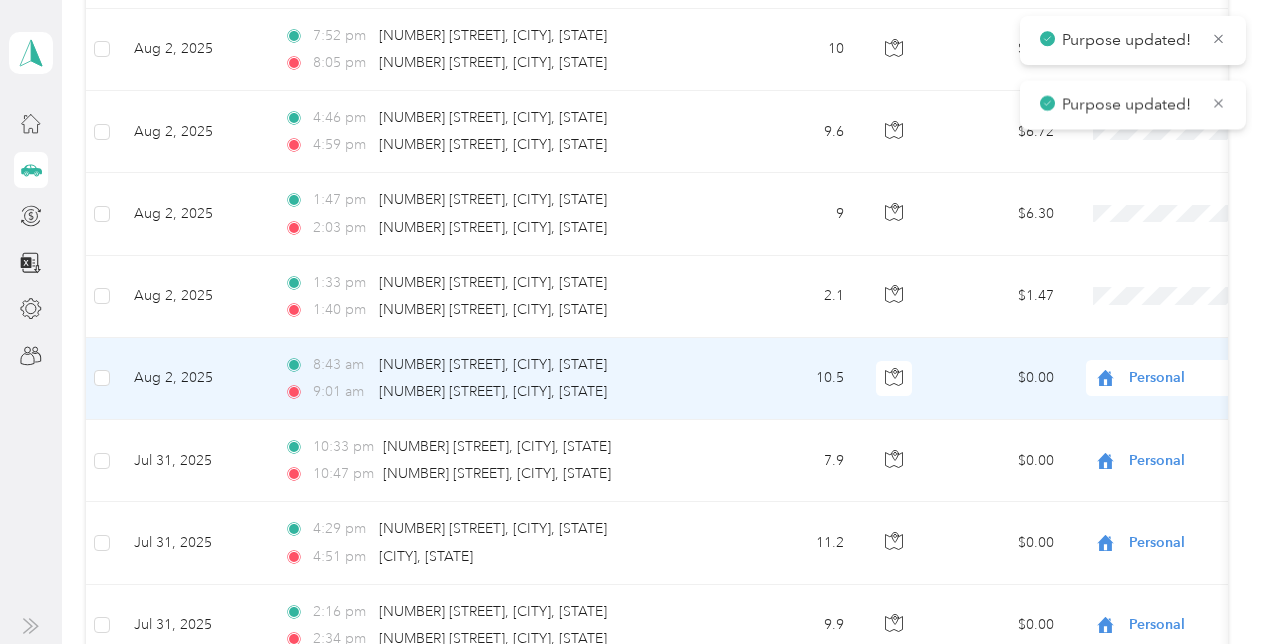 scroll, scrollTop: 1202, scrollLeft: 0, axis: vertical 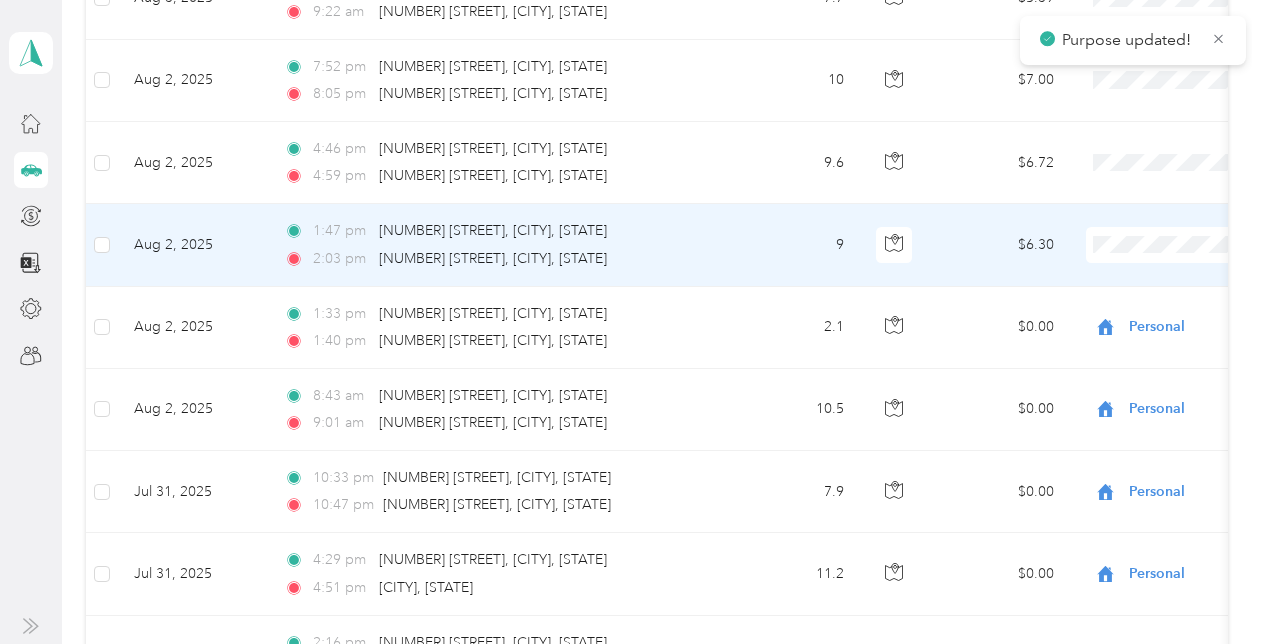 click on "Personal" at bounding box center (1156, 311) 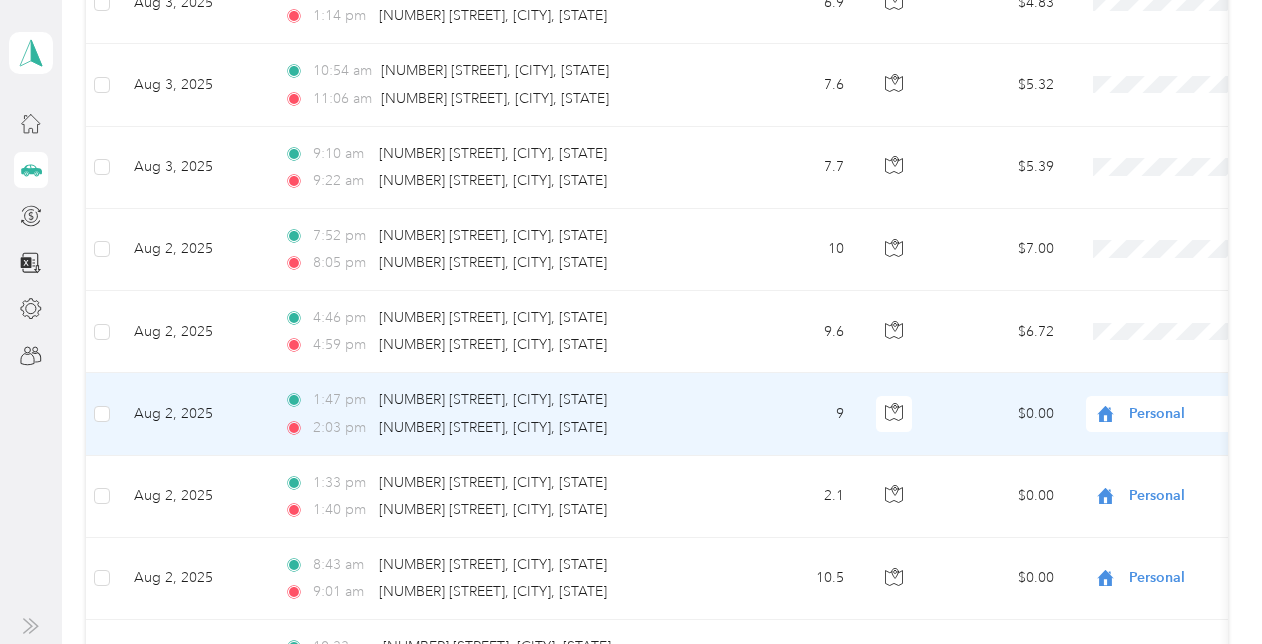 scroll, scrollTop: 1002, scrollLeft: 0, axis: vertical 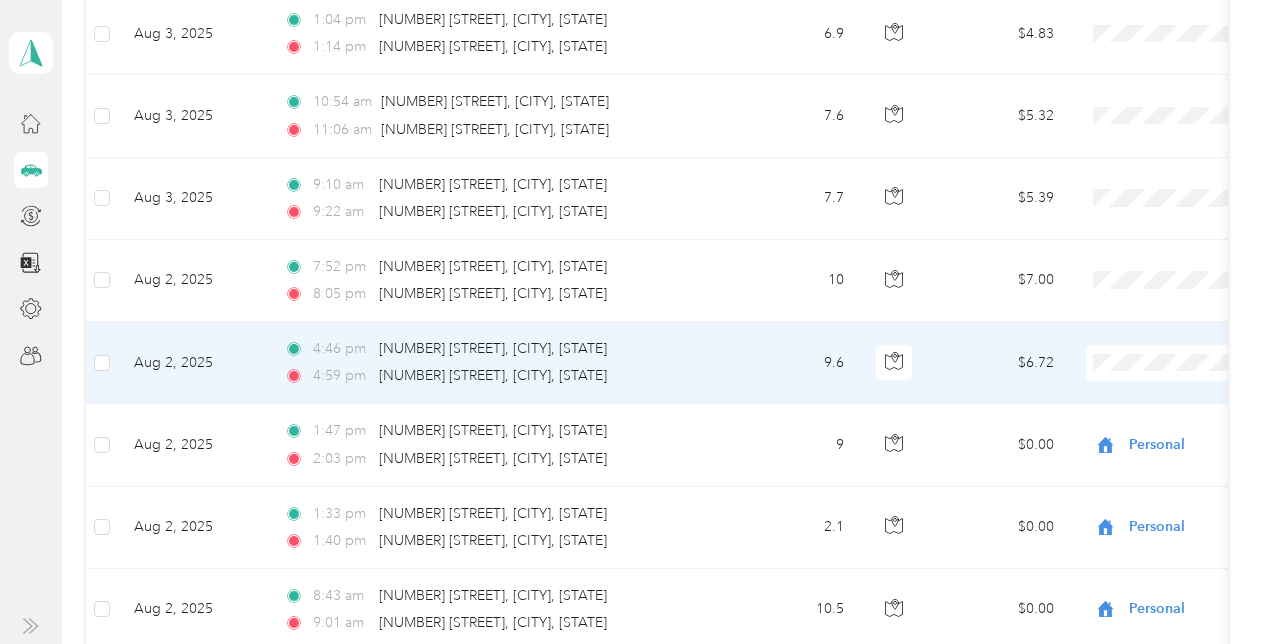 click on "Personal" at bounding box center [1156, 110] 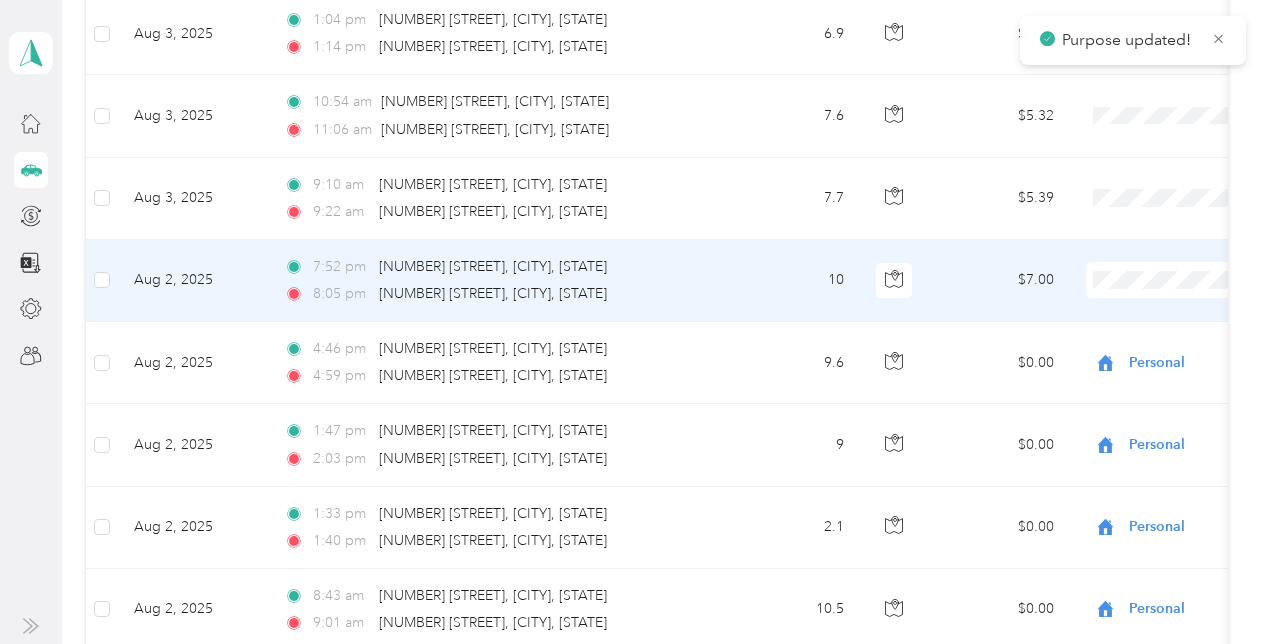 click on "Personal" at bounding box center (1156, 348) 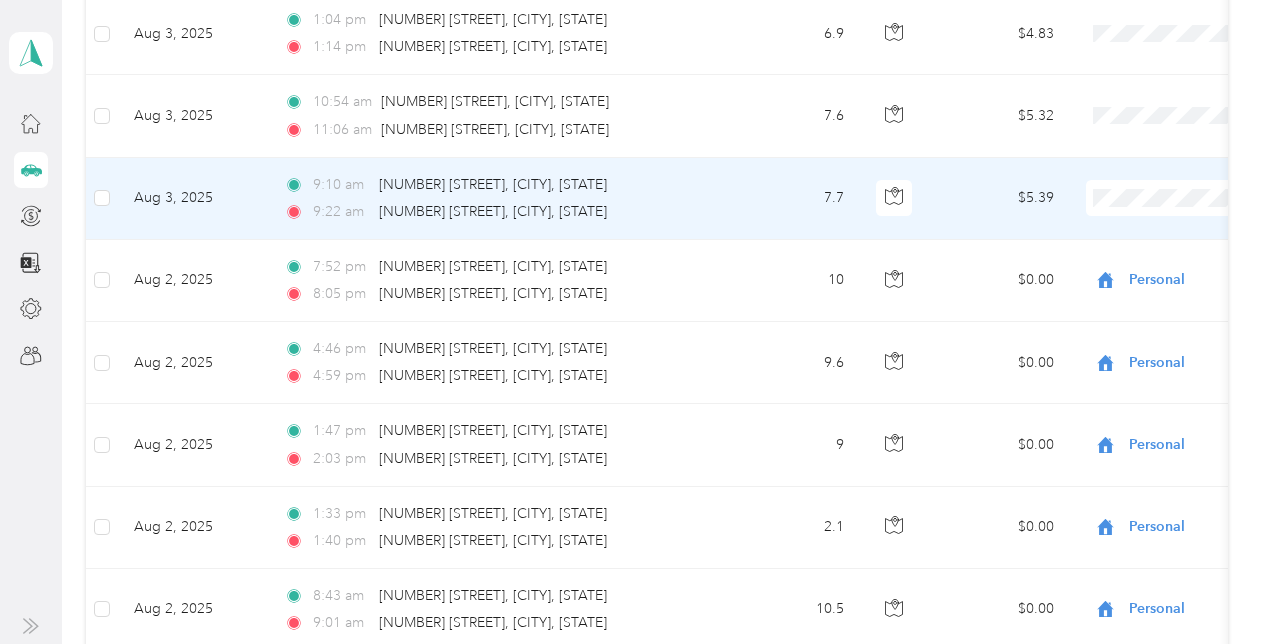 click on "Personal" at bounding box center (1156, 266) 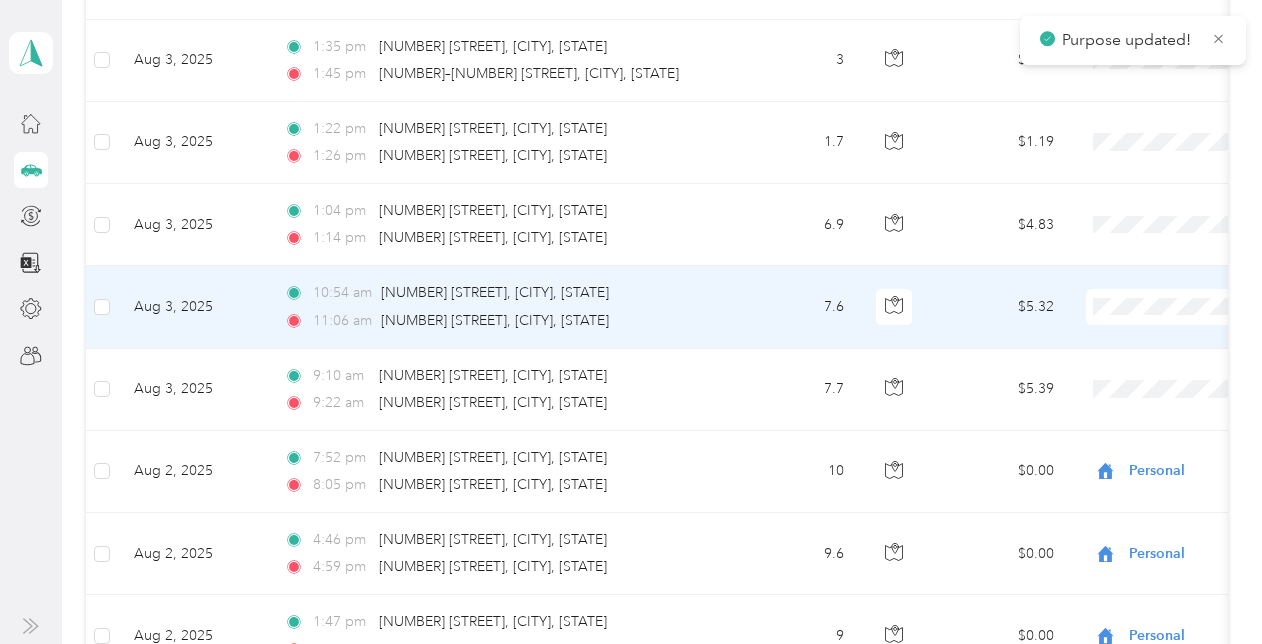 scroll, scrollTop: 802, scrollLeft: 0, axis: vertical 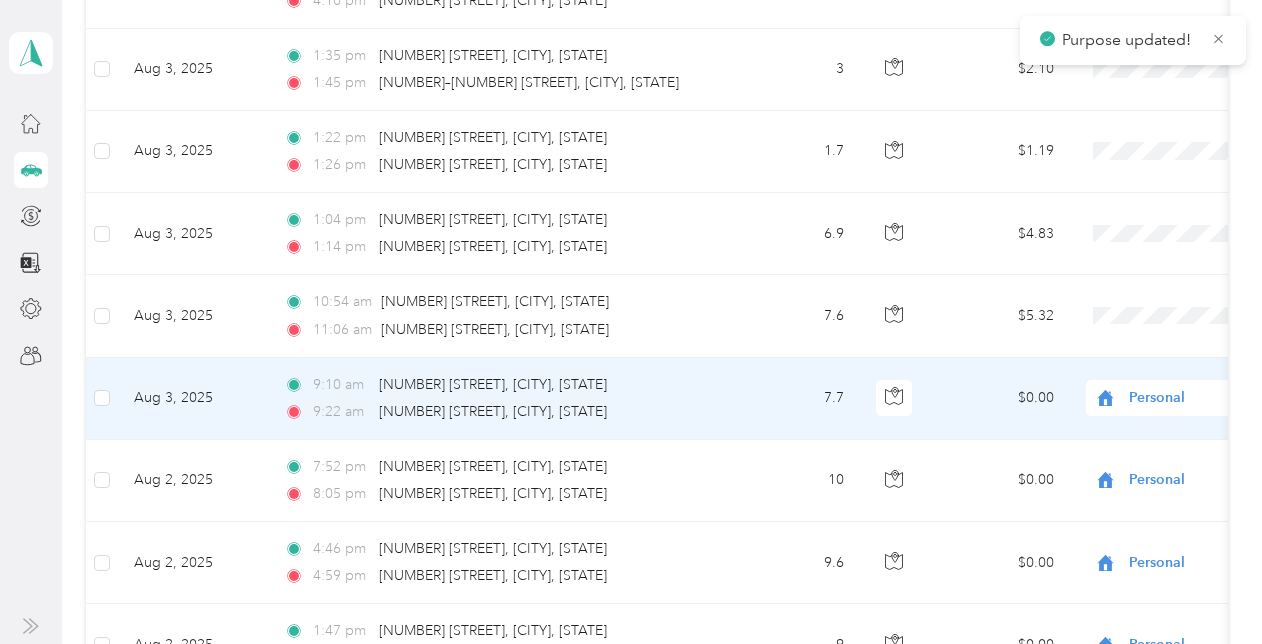 click on "Personal" at bounding box center (1220, 398) 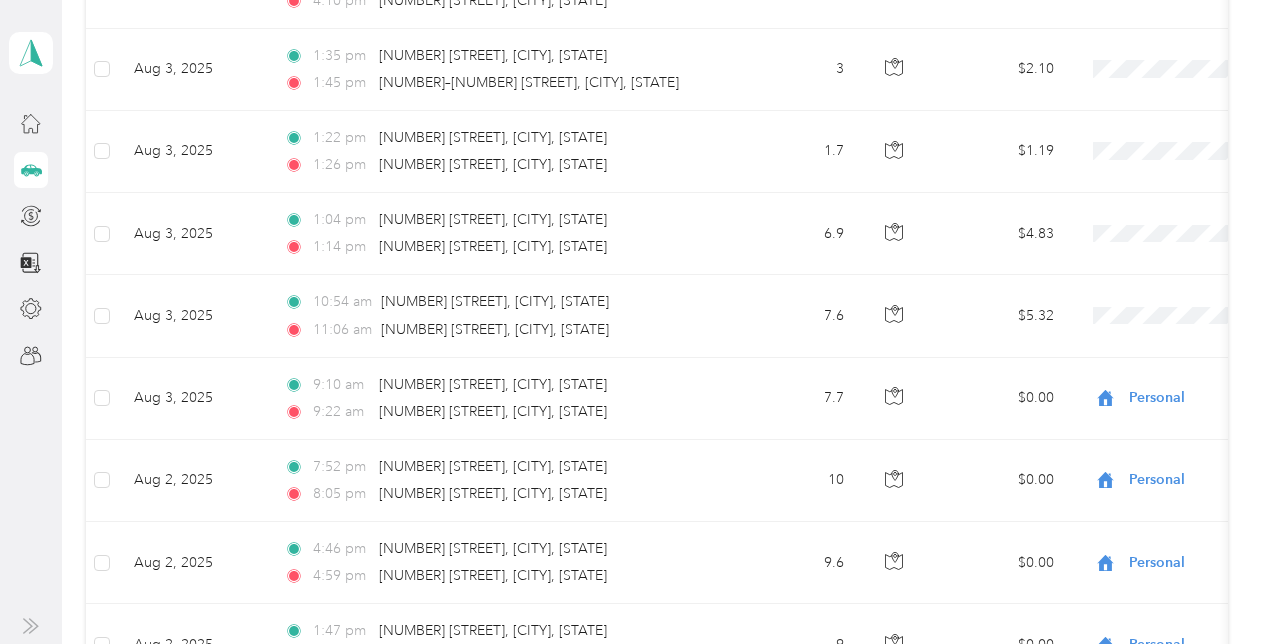 click on "Trips New trip 1,372   mi Work 8,740.1   mi Personal 0   mi Other 108.7   mi Unclassified $[NUMBER] Value All purposes Filters Date Locations Mileage (mi) Map Mileage value Purpose Track Method Report                     Aug 5, 2025 8:33 am [NUMBER] [STREET], [CITY], [STATE] 8:48 am [NUMBER] [STREET], [CITY], [STATE] 8.2 $[NUMBER] GPS -- Aug 4, 2025 8:20 pm [NUMBER] [STREET], [CITY], [STATE] 8:25 pm [NUMBER] [STREET], [CITY], [STATE] 4.7 $[NUMBER] GPS -- Aug 4, 2025 5:25 pm [NUMBER] [STREET], [CITY], [STATE] 5:32 pm [NUMBER] [STREET], [CITY], [STATE] 4.7 $[NUMBER] GPS -- Aug 4, 2025 11:36 am [STREET], [CITY], [STATE] 12:11 pm [NUMBER] [STREET], [CITY], [STATE] 29.5 $[NUMBER] GPS -- Aug 4, 2025 8:24 am [NUMBER] [STREET], [CITY], [STATE] 9:00 am [CITY], [STATE] 28.4 $[NUMBER] GPS -- Aug 3, 2025 4:02 pm [NUMBER]–[NUMBER] [STREET], [CITY], [STATE] 4:10 pm [NUMBER] [STREET], [CITY], [STATE] 6.7 $[NUMBER] GPS -- Aug 3, 2025 1:35 pm [NUMBER] [STREET], [CITY], [STATE] 1:45 pm [NUMBER] $[NUMBER] GPS --" at bounding box center [657, 519] 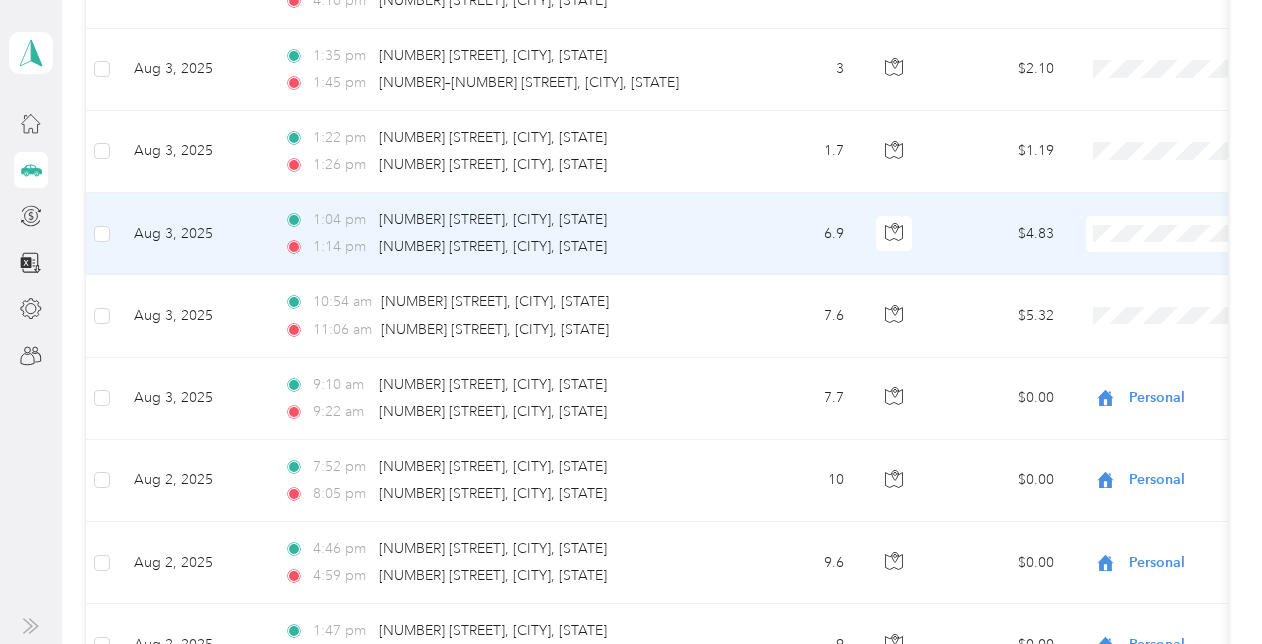 click on "Work" at bounding box center [1156, 267] 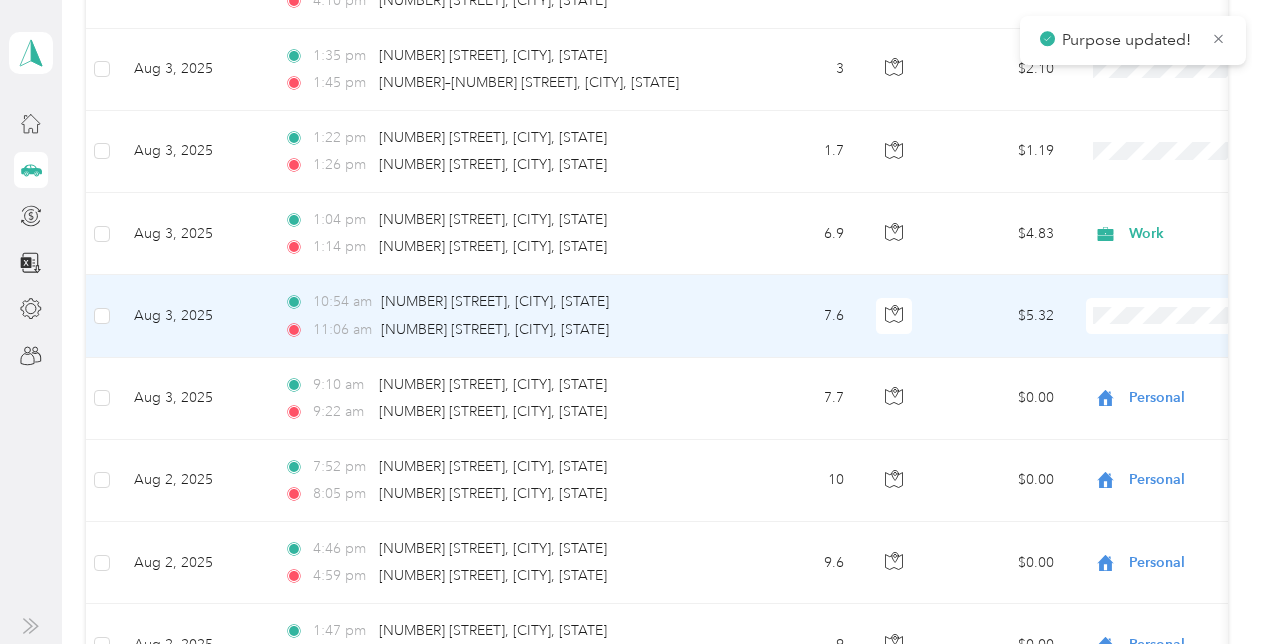 click on "Personal" at bounding box center [1156, 384] 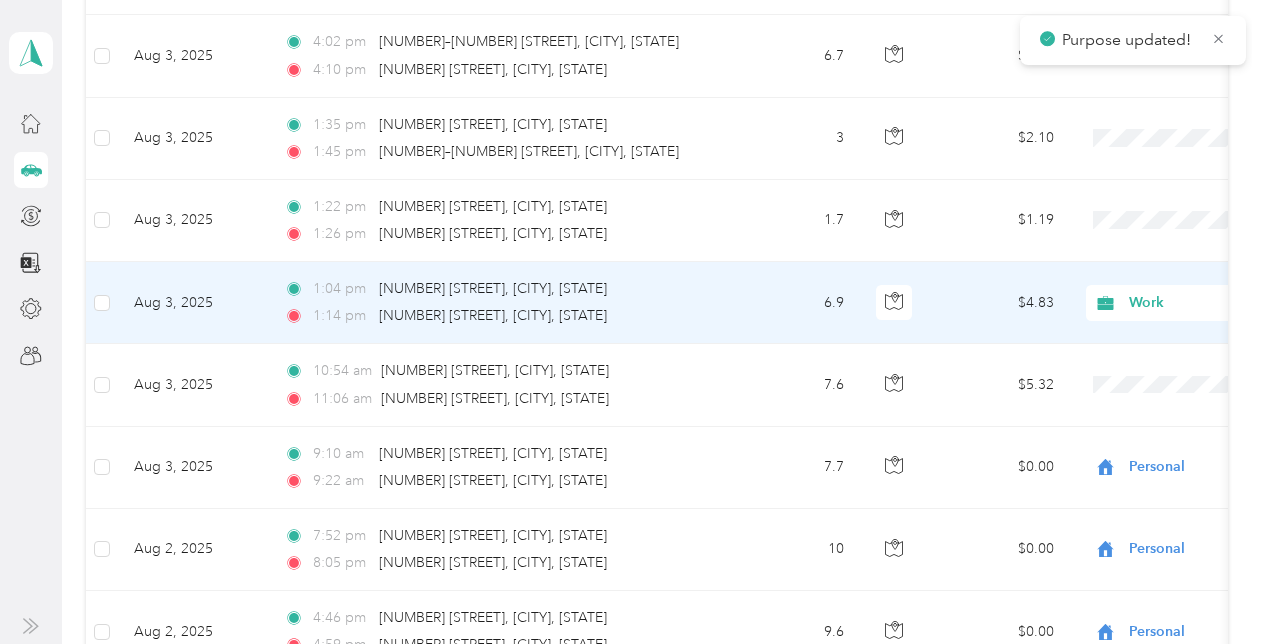 scroll, scrollTop: 702, scrollLeft: 0, axis: vertical 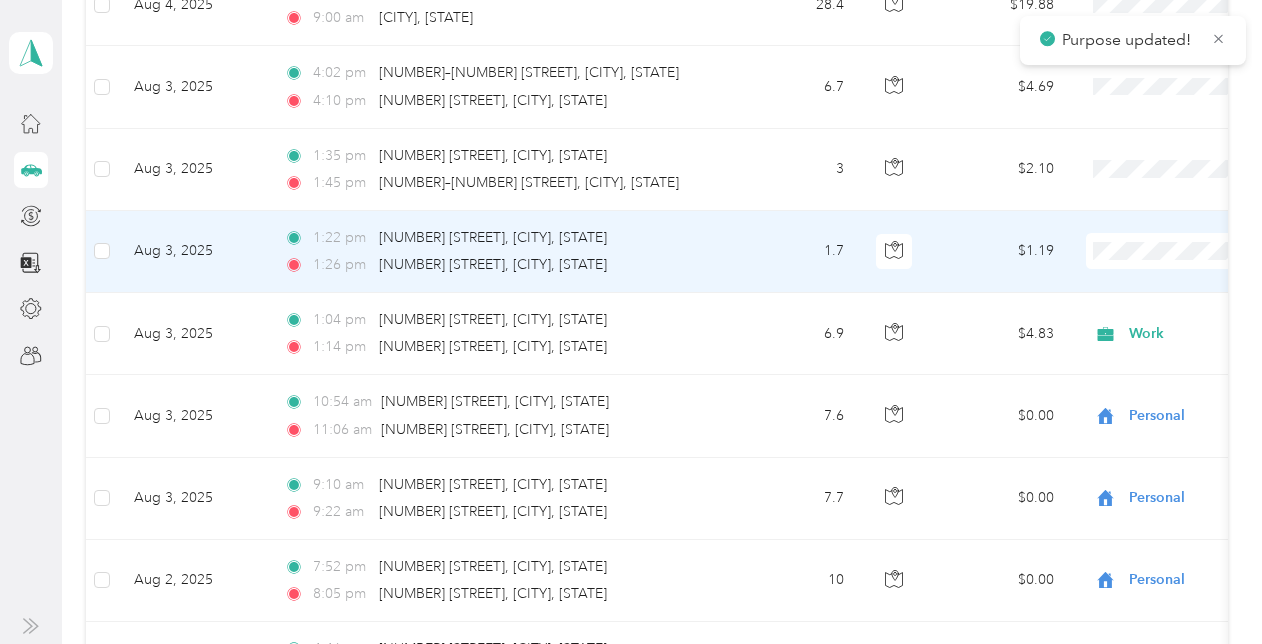 click on "Work" at bounding box center (1138, 285) 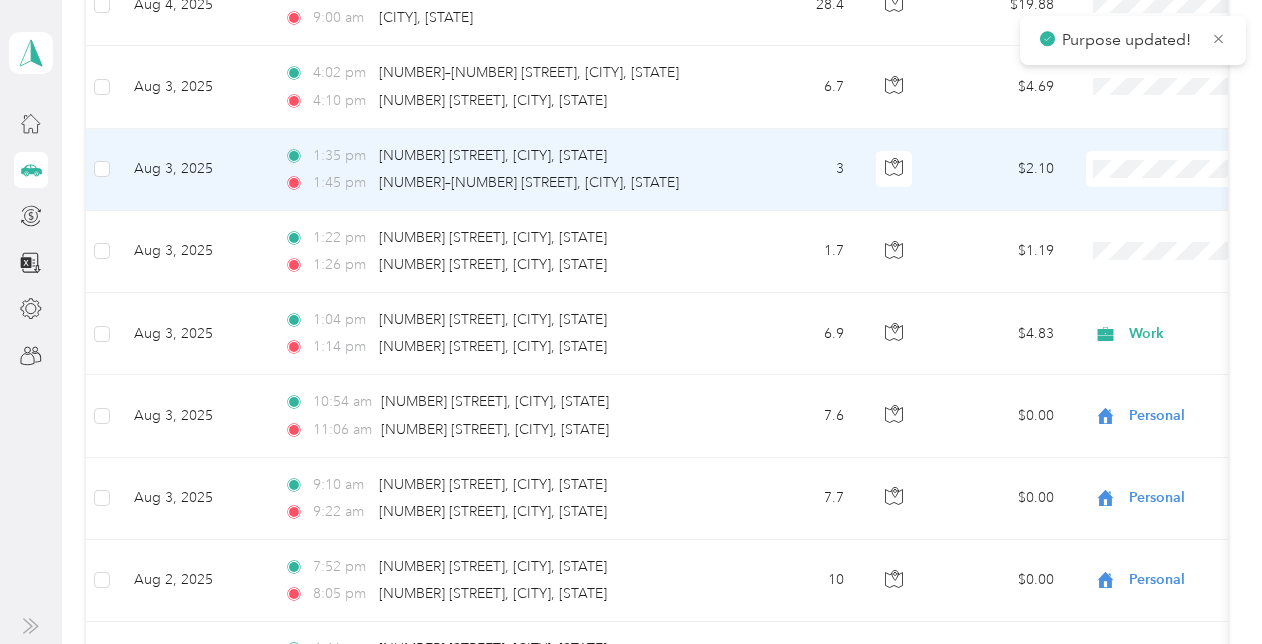 click on "Work" at bounding box center [1138, 197] 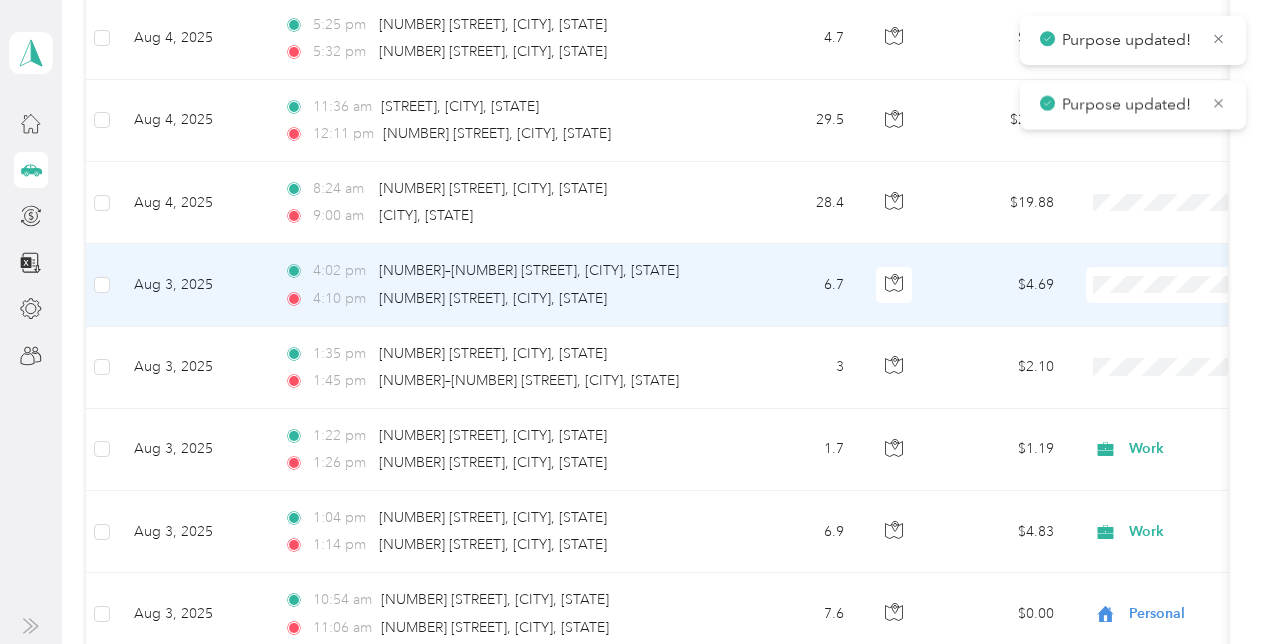scroll, scrollTop: 502, scrollLeft: 0, axis: vertical 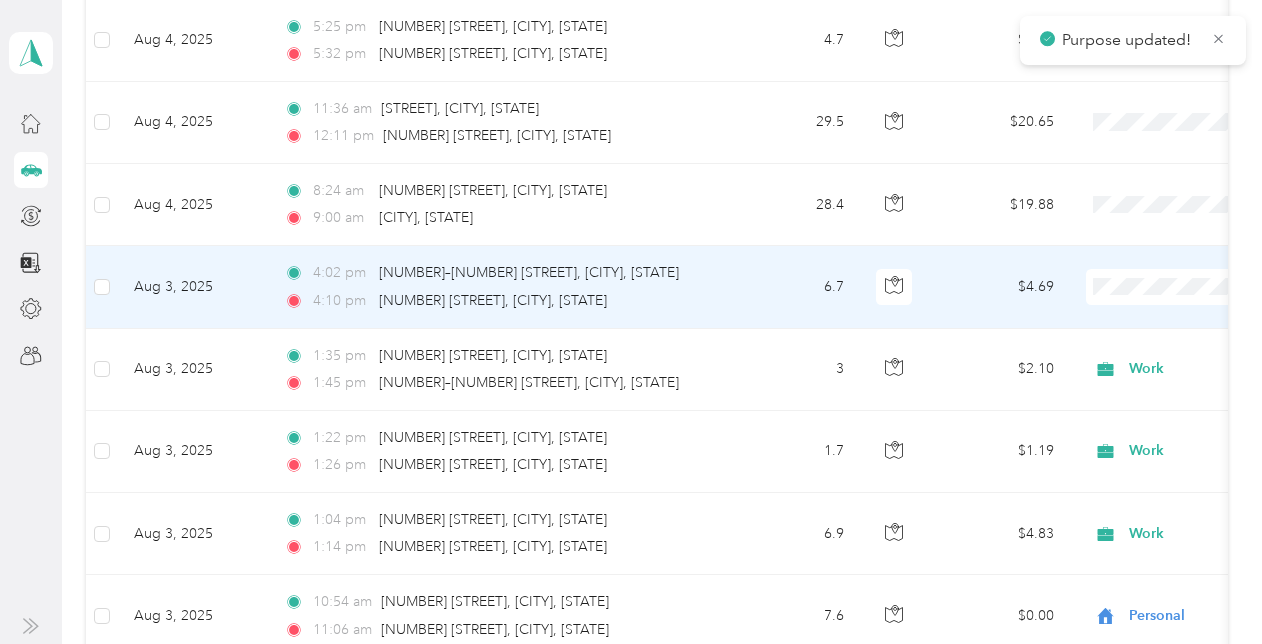 click on "Work" at bounding box center [1156, 316] 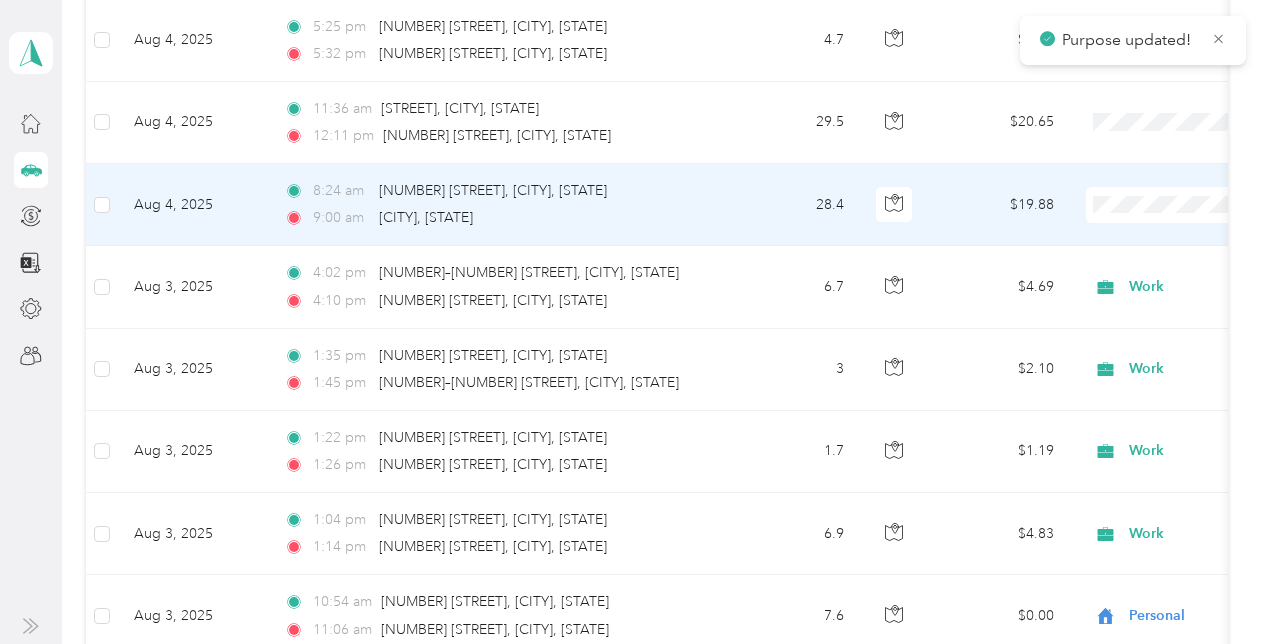 click on "Personal" at bounding box center (1156, 274) 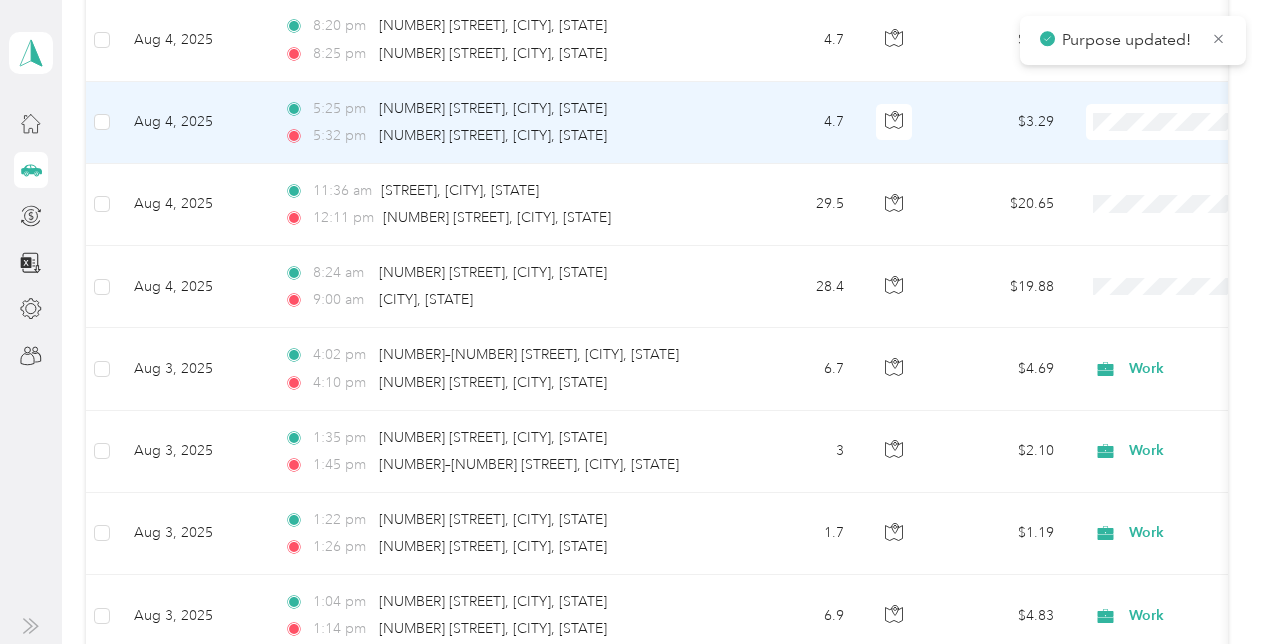 scroll, scrollTop: 402, scrollLeft: 0, axis: vertical 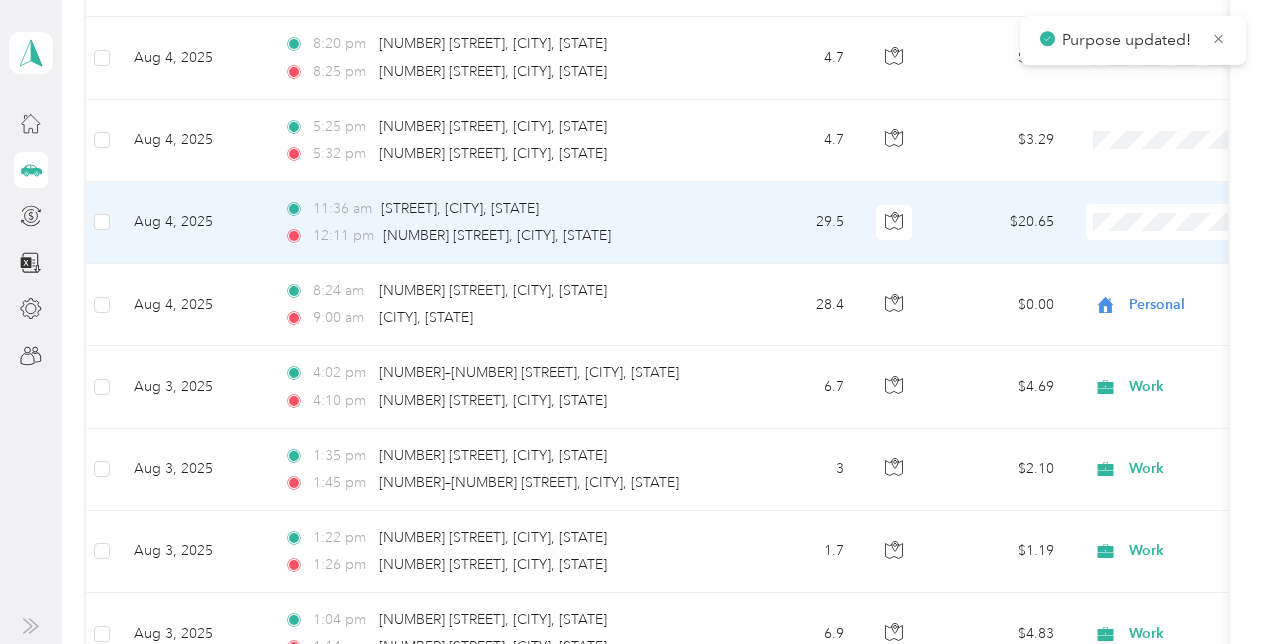 click on "Personal" at bounding box center (1156, 292) 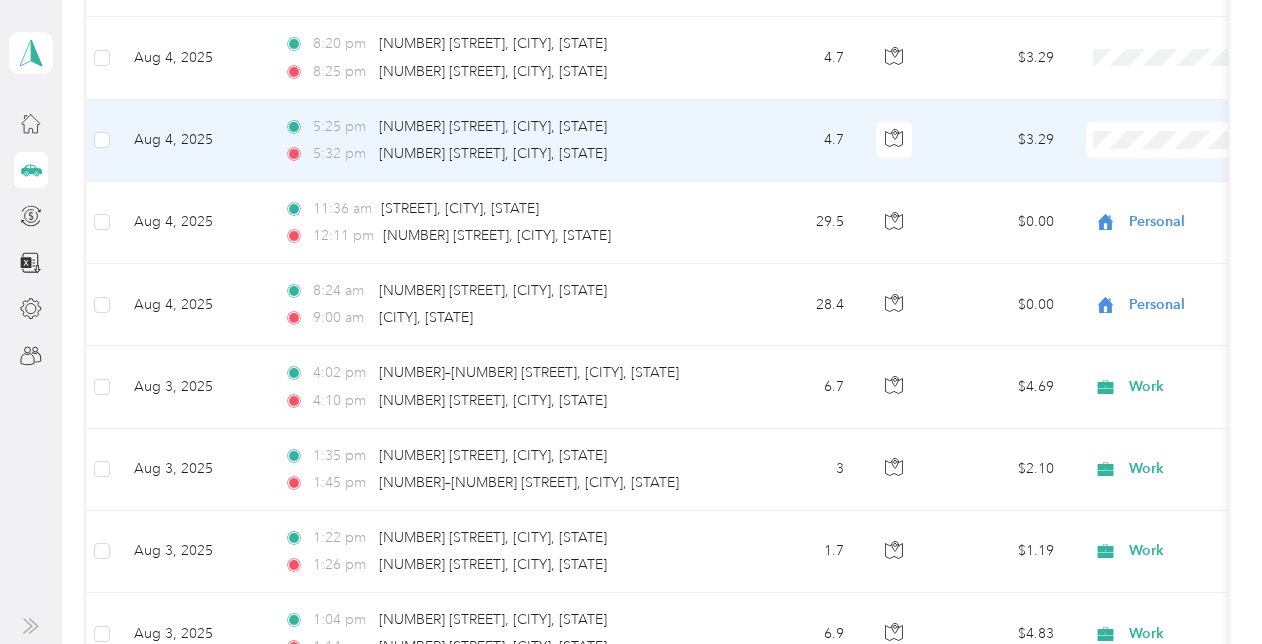 click on "Personal" at bounding box center [1156, 210] 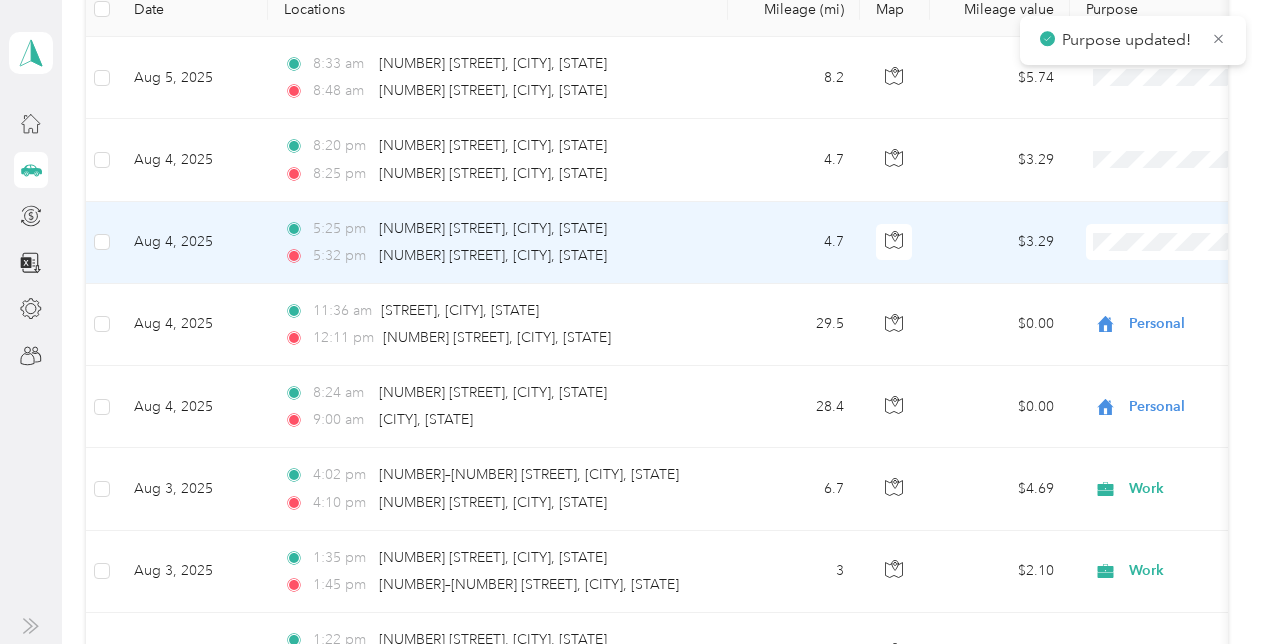 scroll, scrollTop: 302, scrollLeft: 0, axis: vertical 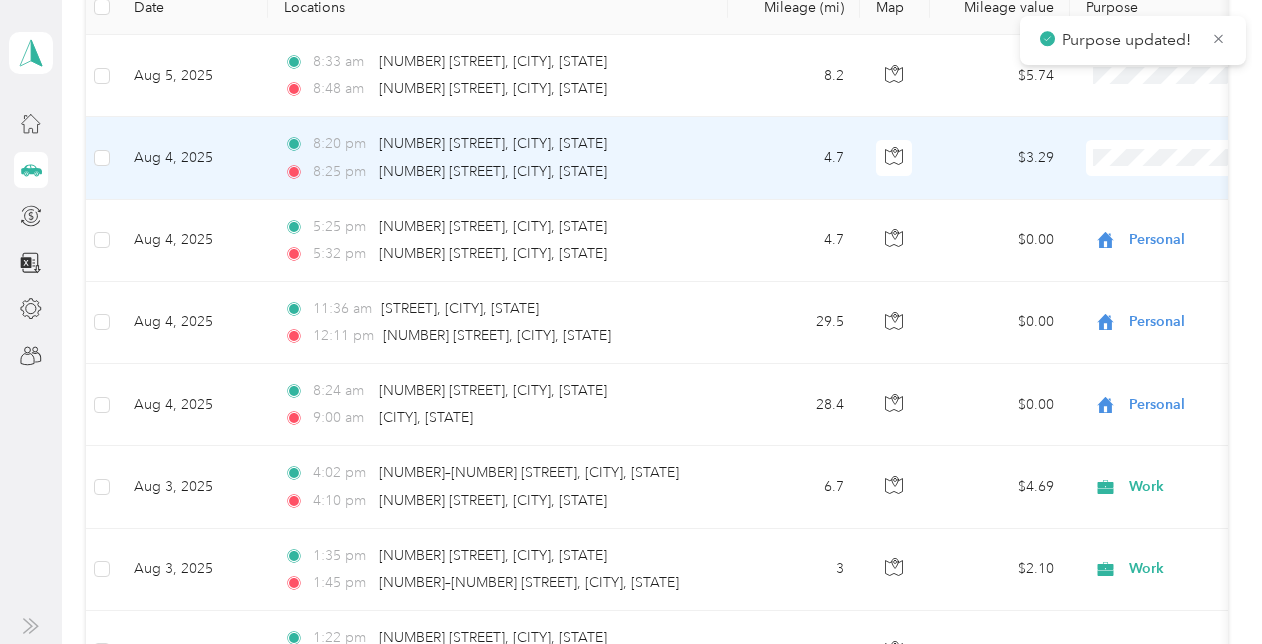 click on "Personal" at bounding box center [1138, 229] 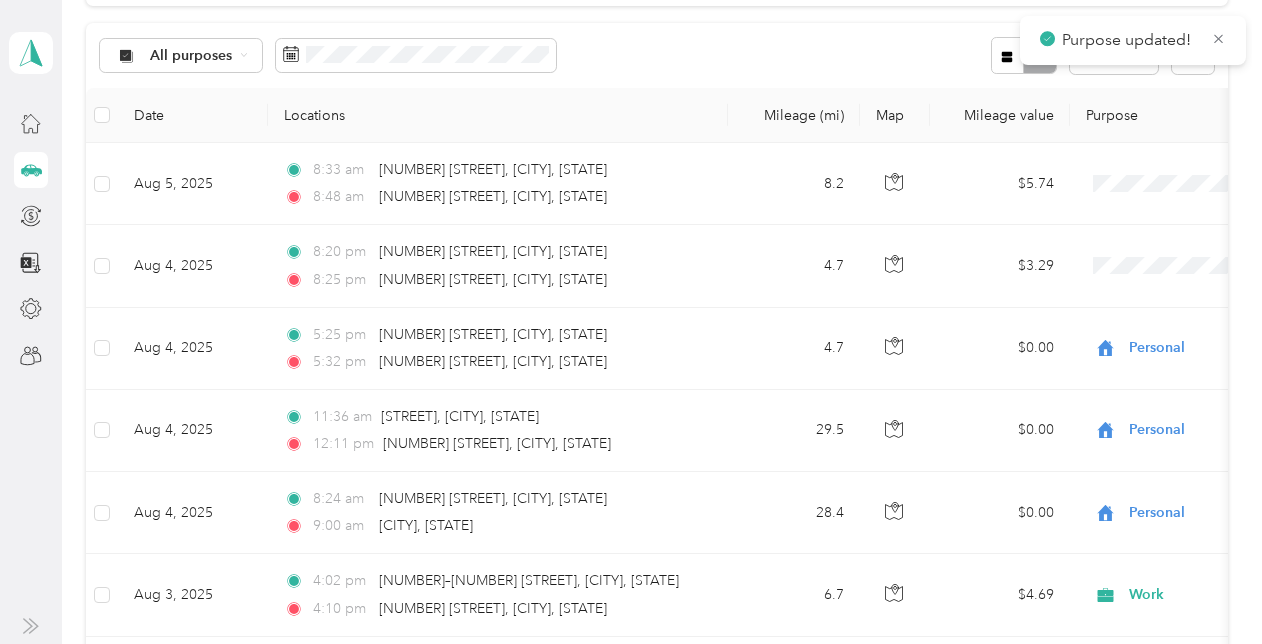 scroll, scrollTop: 2, scrollLeft: 0, axis: vertical 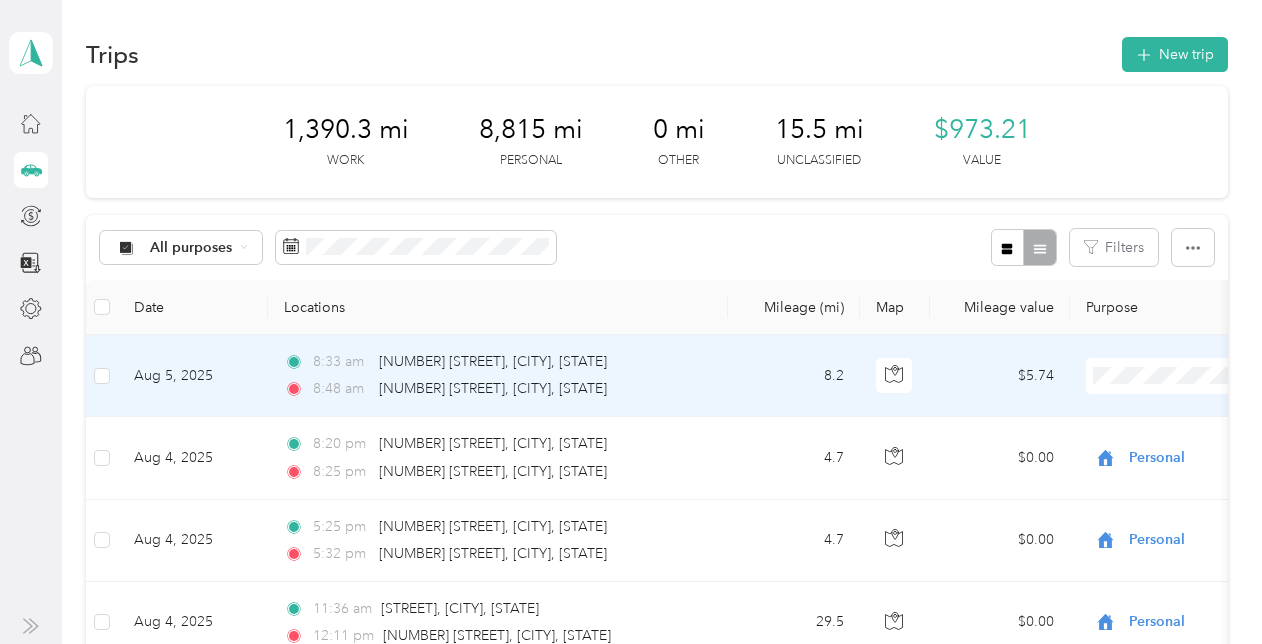 click on "Work" at bounding box center (1138, 91) 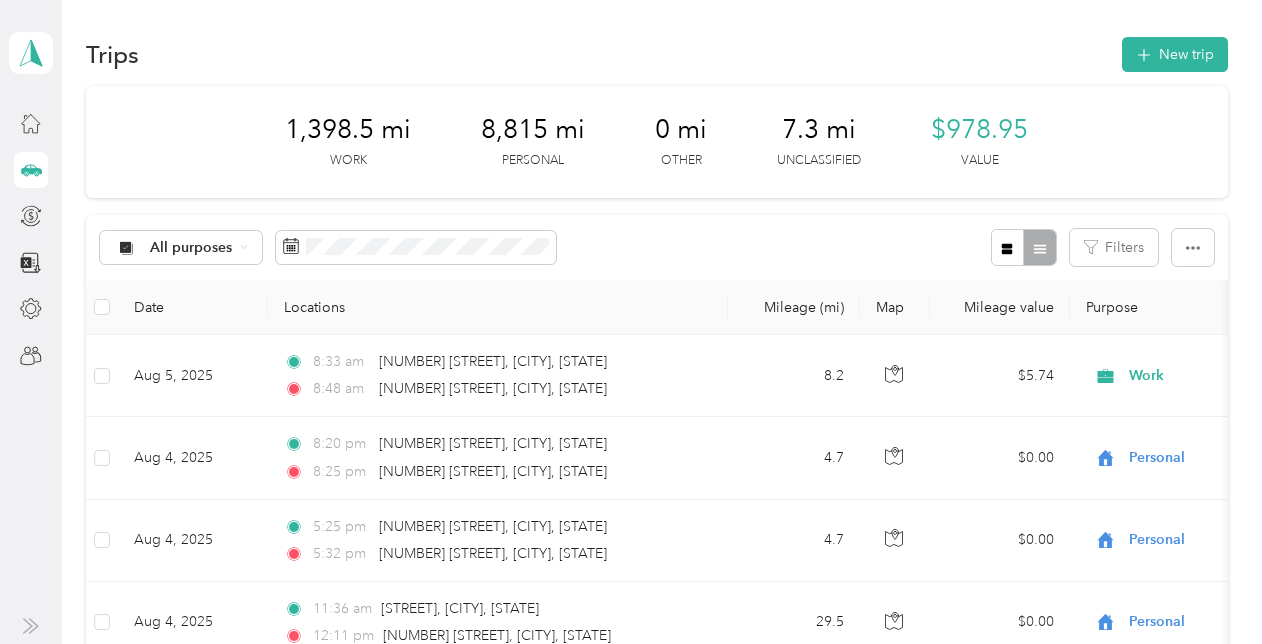 scroll, scrollTop: 0, scrollLeft: 0, axis: both 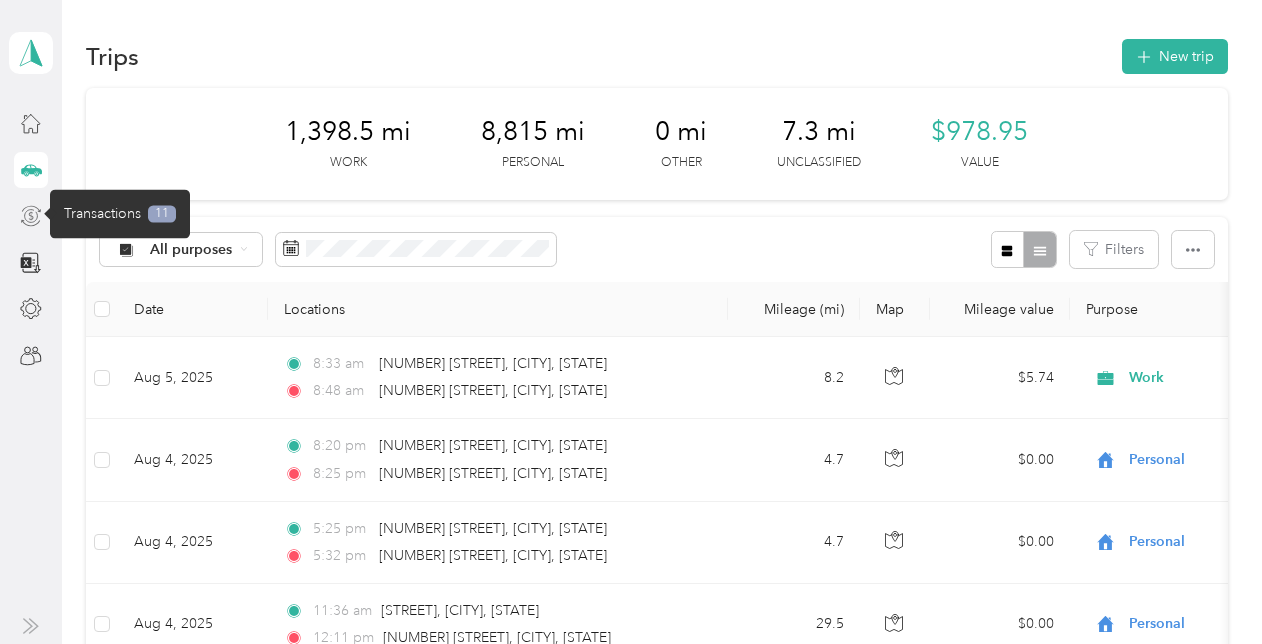 click 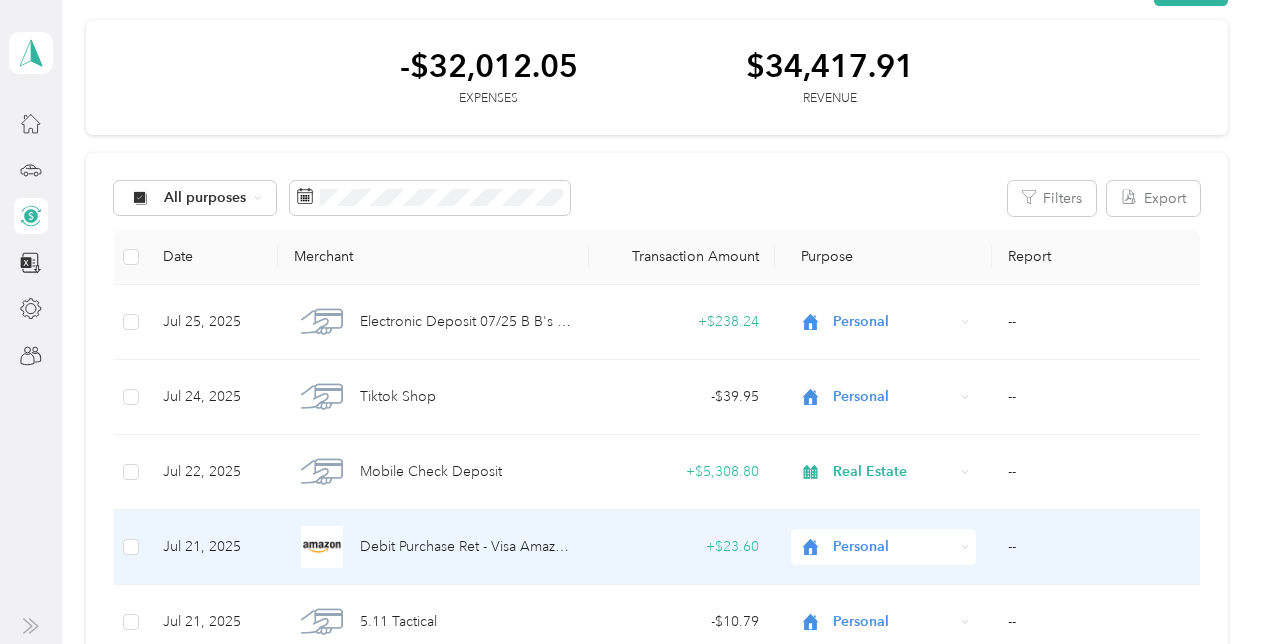 scroll, scrollTop: 100, scrollLeft: 0, axis: vertical 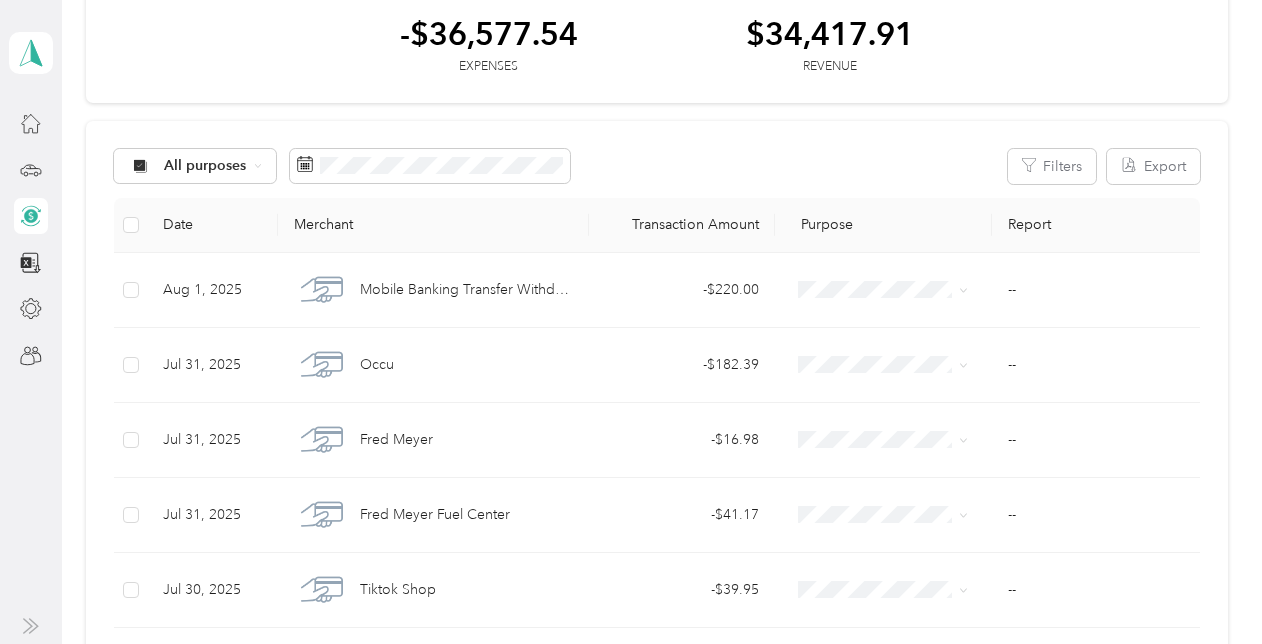 click on "All purposes Filters Export Date Merchant Transaction Amount Purpose Report             Aug 1, 2025 Mobile Banking Transfer Withdrawal [NUMBER] -  $[NUMBER] -- Jul 31, 2025 Occu -  $[NUMBER] -- Jul 31, 2025 Fred Meyer -  $[NUMBER] -- Jul 31, 2025 Fred Meyer Fuel Center -  $[NUMBER] -- Jul 30, 2025 Tiktok Shop -  $[NUMBER] -- Jul 28, 2025 Check #[NUMBER] -  $[NUMBER] -- Jul 28, 2025 Mobile Banking Transfer Withdrawal 07/28 [NUMBER] -  $[NUMBER] -- Jul 25, 2025 Electronic Deposit 07/25 B B's Eatery, L +  $[NUMBER] Personal -- Jul 24, 2025 Tiktok Shop -  $[NUMBER] Personal -- Jul 22, 2025 Mobile Check Deposit +  $[NUMBER]   Real Estate -- Jul 21, 2025 Debit Purchase Ret - Visa Amazon Mark* Nl1[CITY] [STATE] 07/17 Card [NUMBER] +  $[NUMBER] Personal -- Jul 21, 2025 5.11 Tactical -  $[NUMBER] Personal -- Jul 18, 2025 TJ Maxx -  $[NUMBER] Personal -- Jul 16, 2025 Supra Re -  $[NUMBER]   Real Estate -- Jul 15, 2025 Check #[NUMBER] -  $[NUMBER]   Real Estate -- Jul 14, 2025 Fred Meyer Fuel Center -  $[NUMBER]   Real Estate -- Jul 14, 2025 Garage Tap -  $[NUMBER] Personal --" at bounding box center [656, 1165] 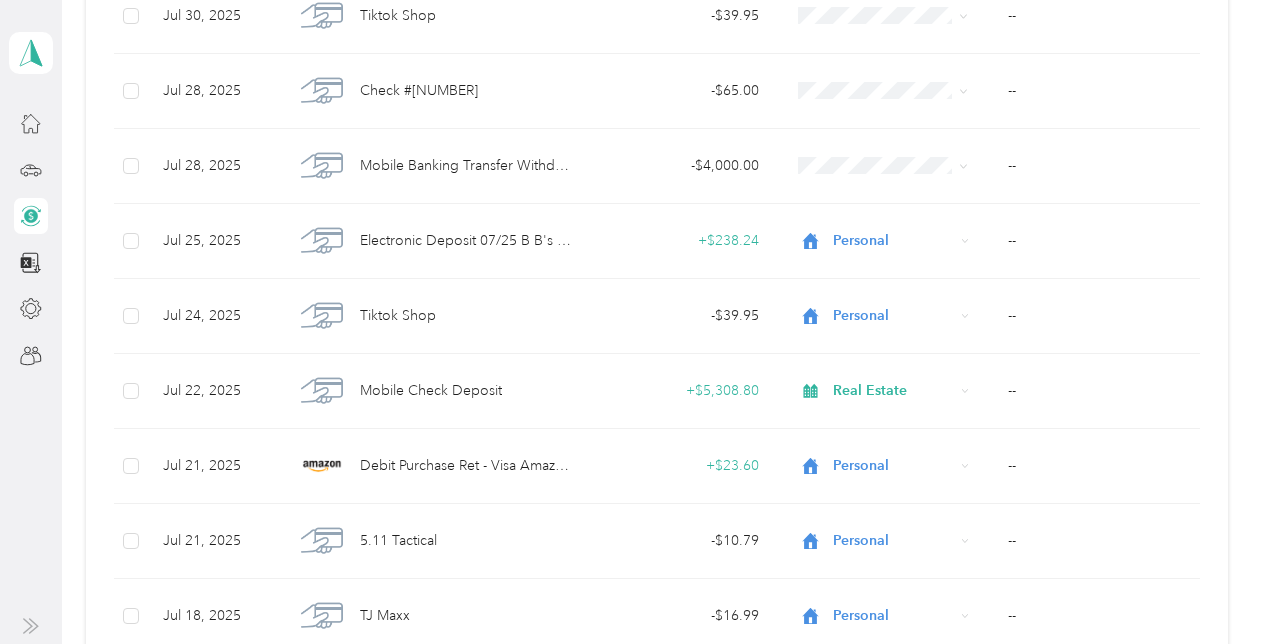scroll, scrollTop: 700, scrollLeft: 0, axis: vertical 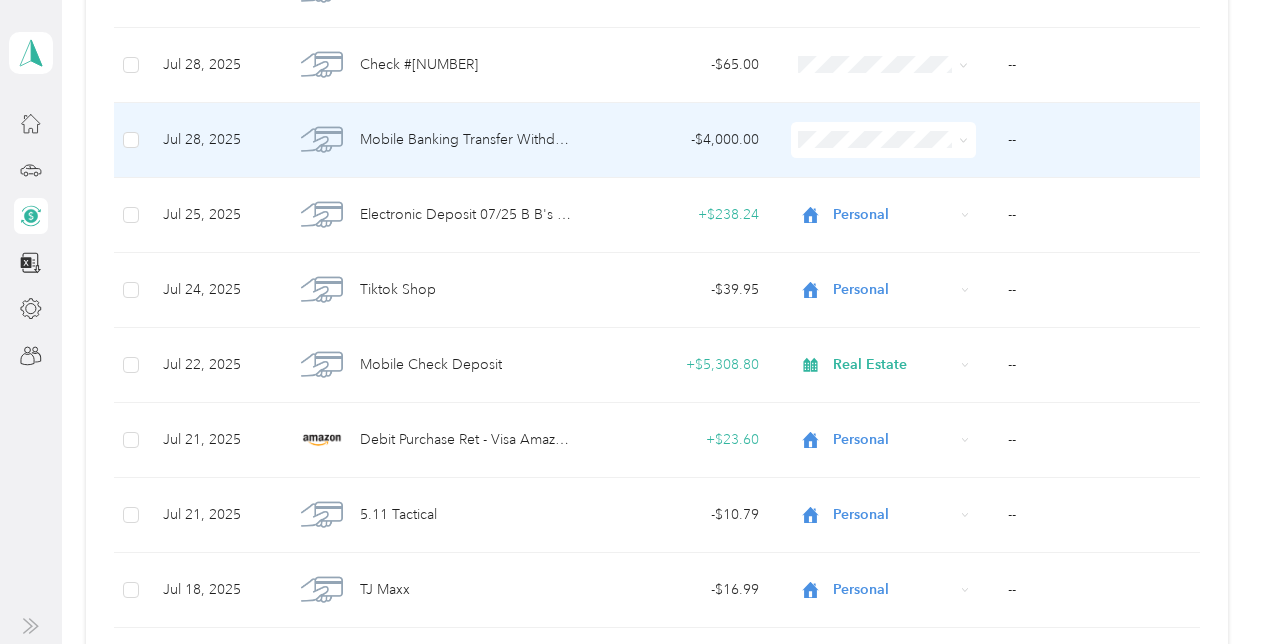 click on "Personal" at bounding box center [880, 200] 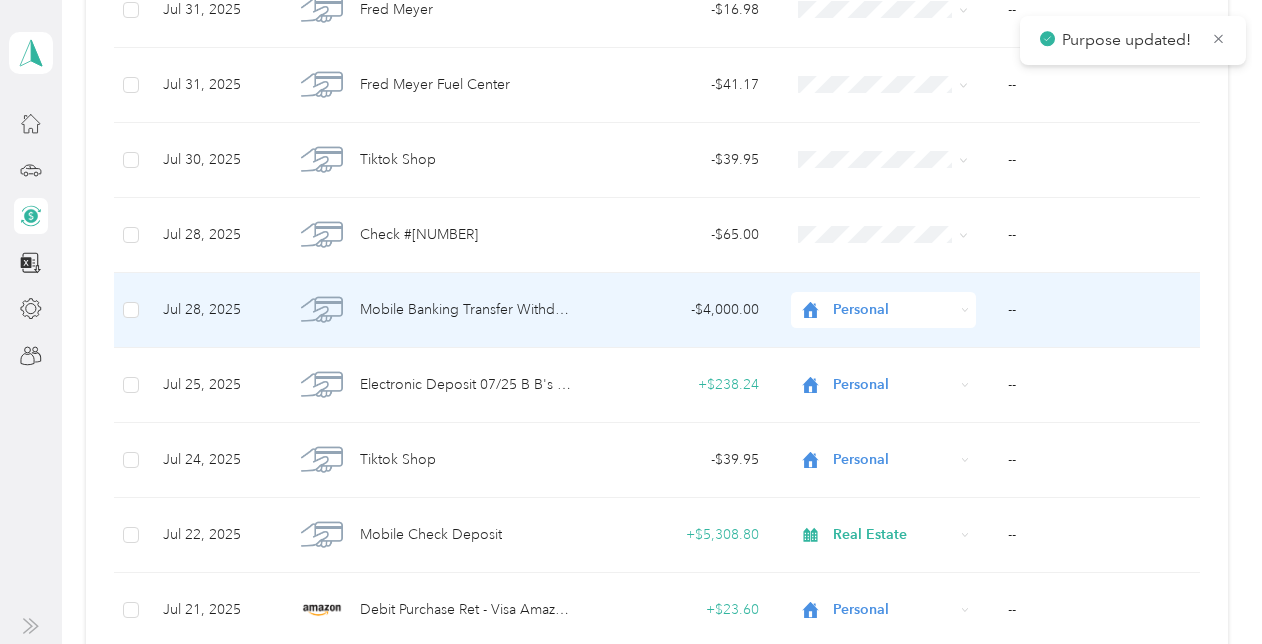 scroll, scrollTop: 500, scrollLeft: 0, axis: vertical 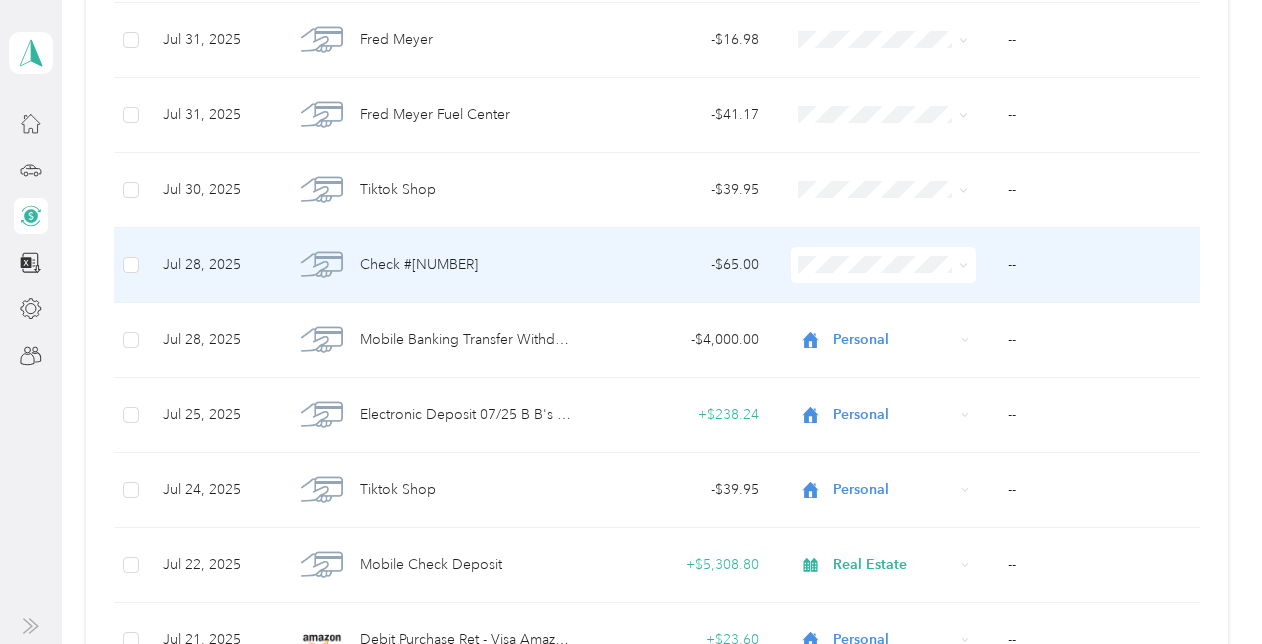 click on "Work" at bounding box center (897, 300) 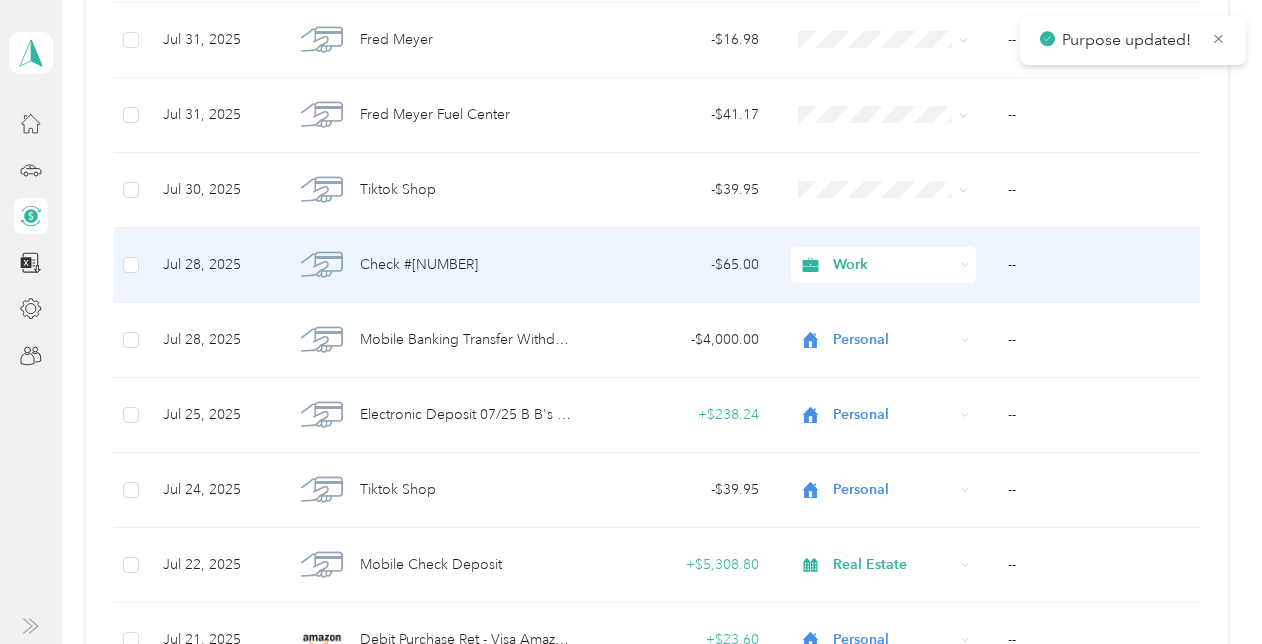 click on "Work" at bounding box center [893, 265] 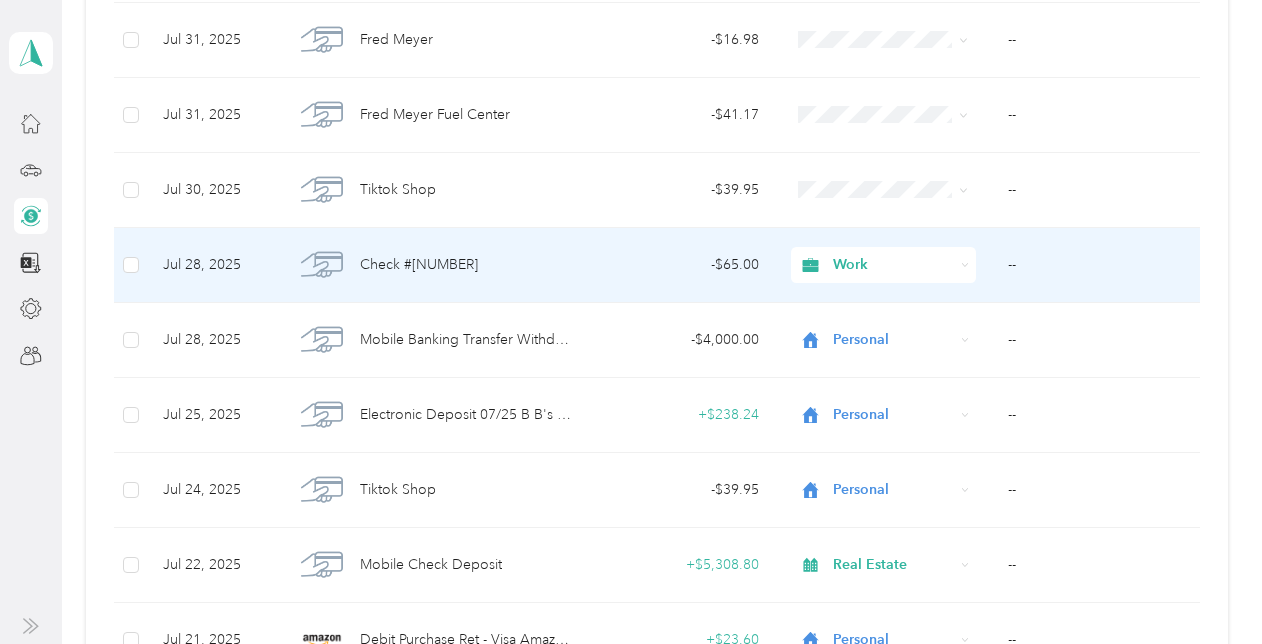 click on "Real Estate" at bounding box center [897, 363] 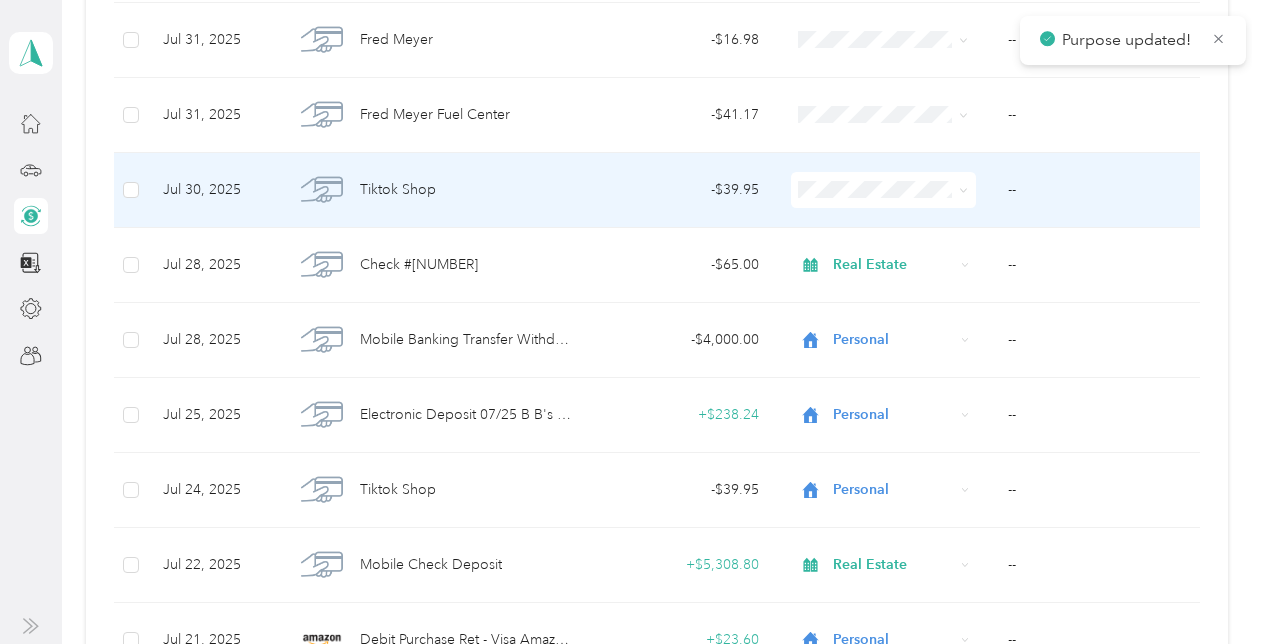 click on "Personal" at bounding box center [897, 256] 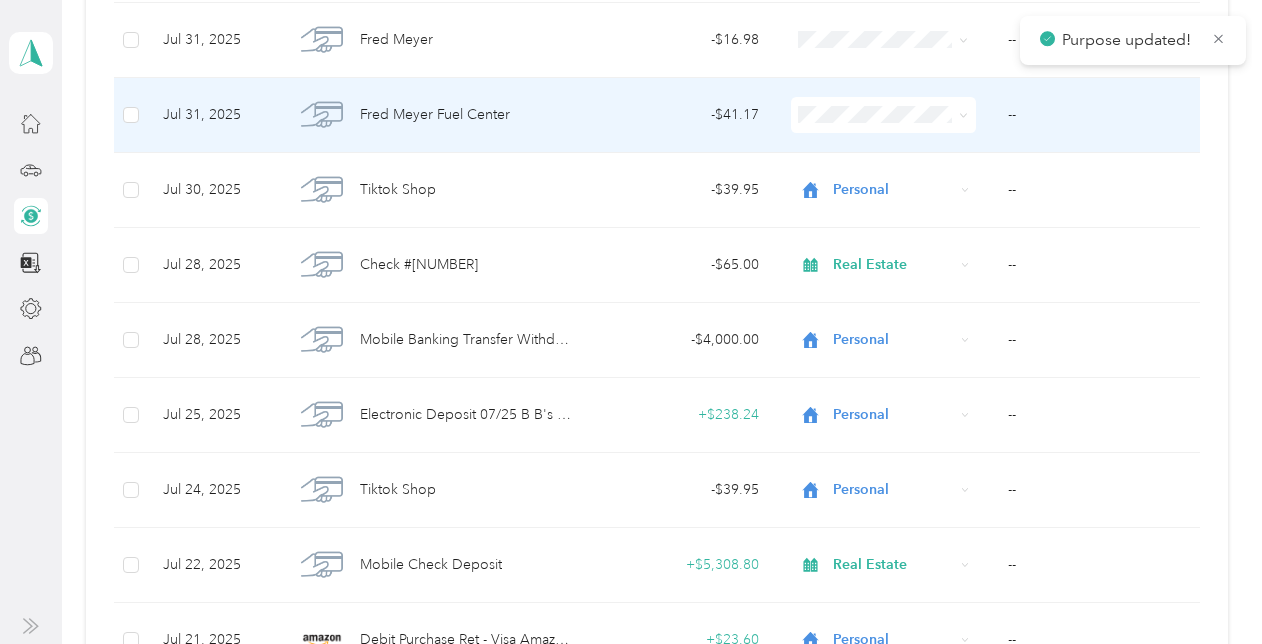 click on "Real Estate" at bounding box center [897, 215] 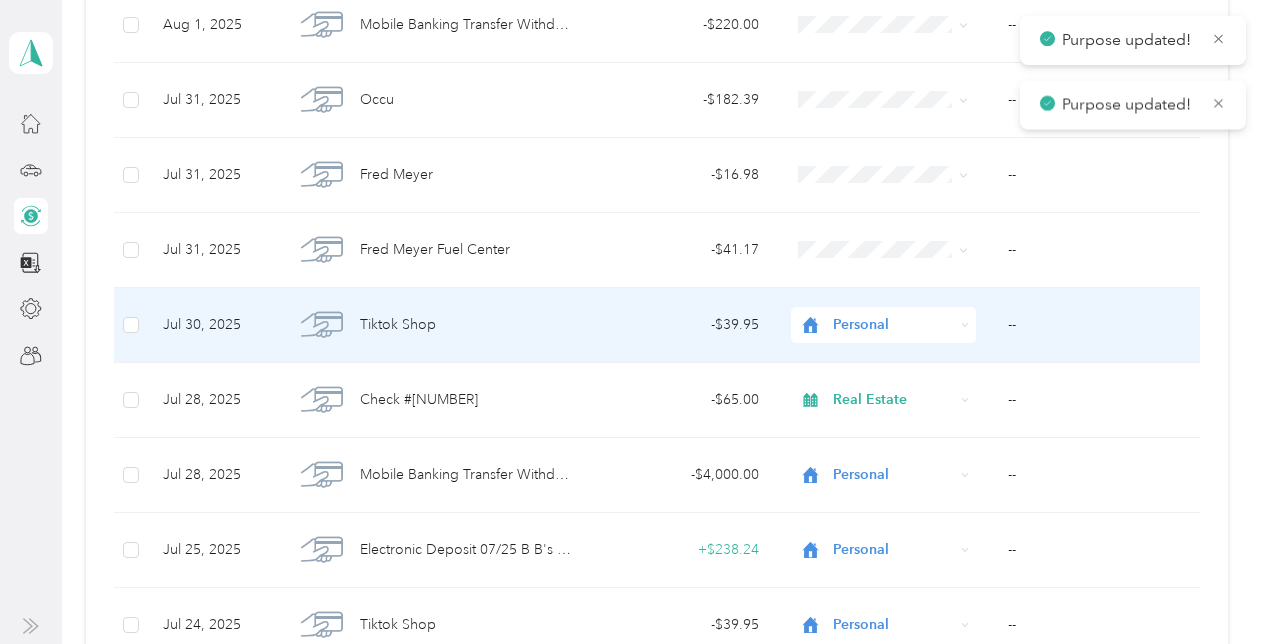 scroll, scrollTop: 300, scrollLeft: 0, axis: vertical 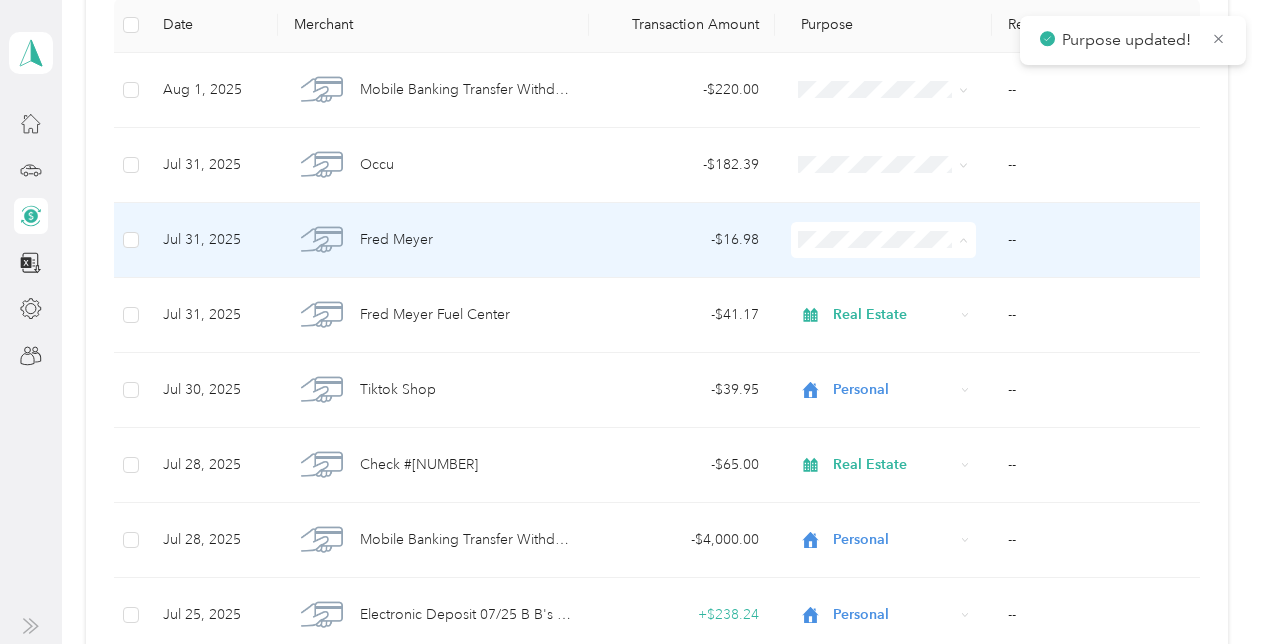click on "Work" at bounding box center (880, 276) 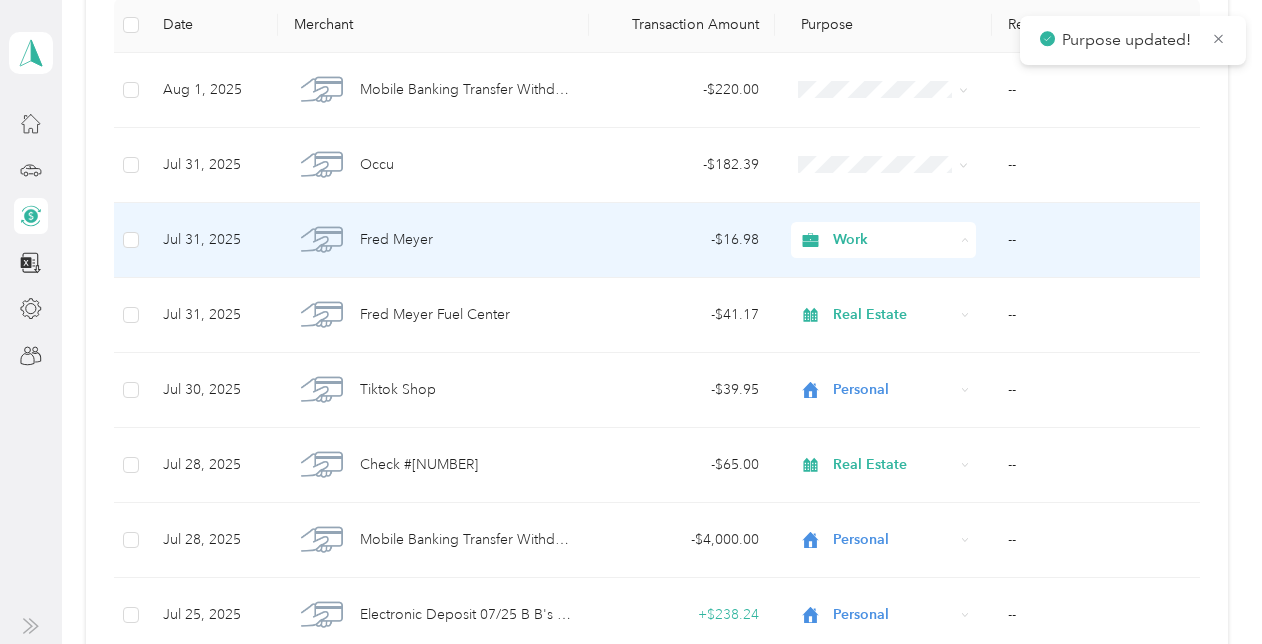 click on "Personal" at bounding box center (897, 311) 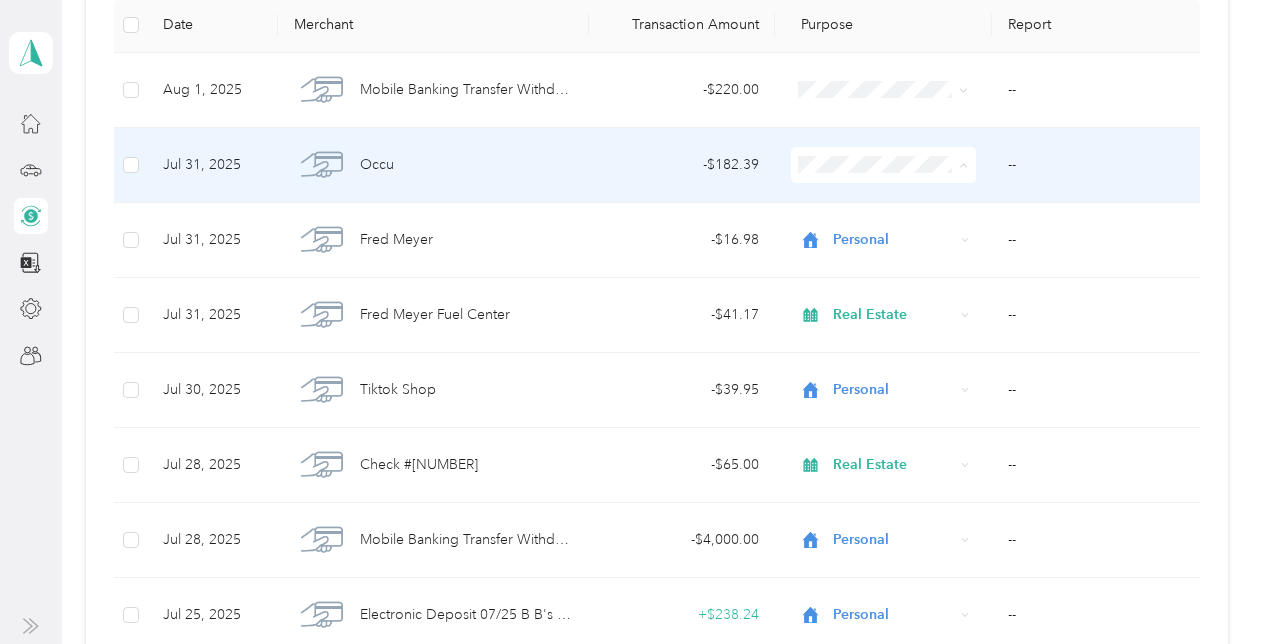 click on "Real Estate" at bounding box center [897, 272] 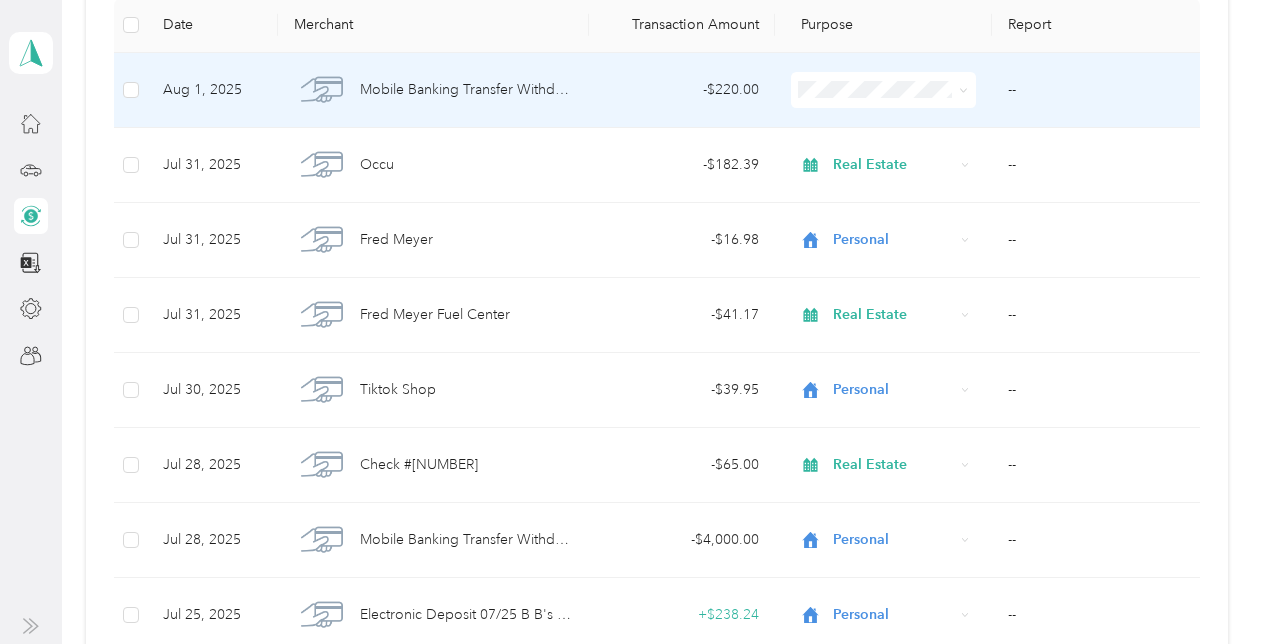 click on "Real Estate" at bounding box center [897, 192] 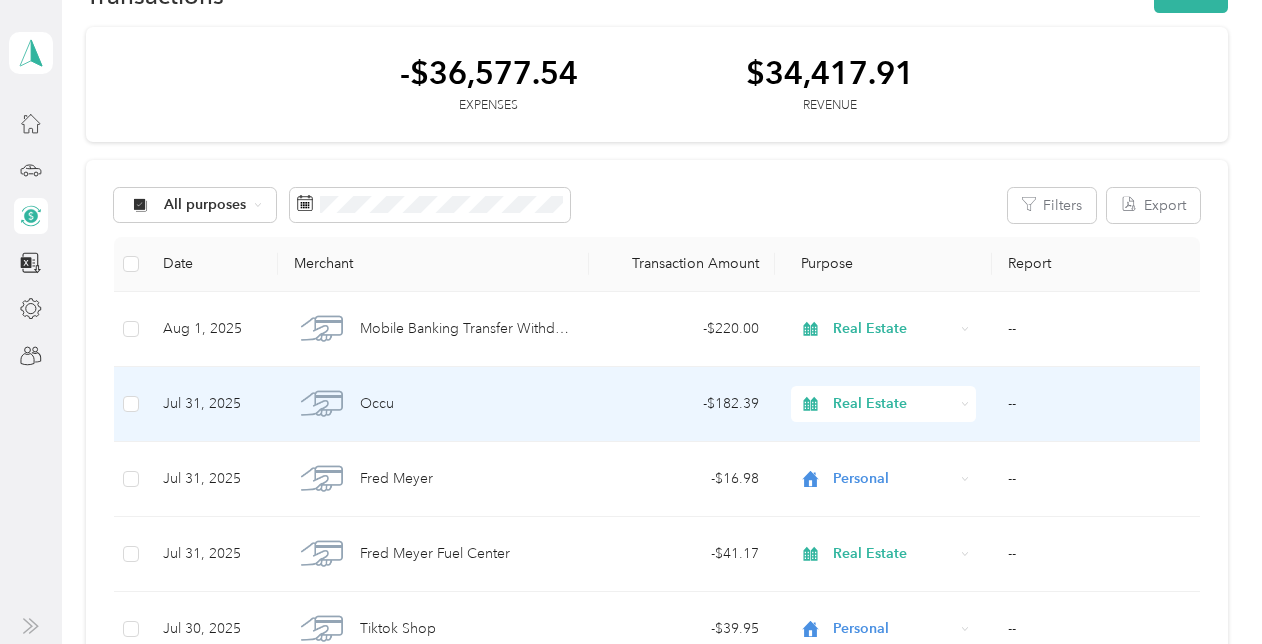 scroll, scrollTop: 100, scrollLeft: 0, axis: vertical 